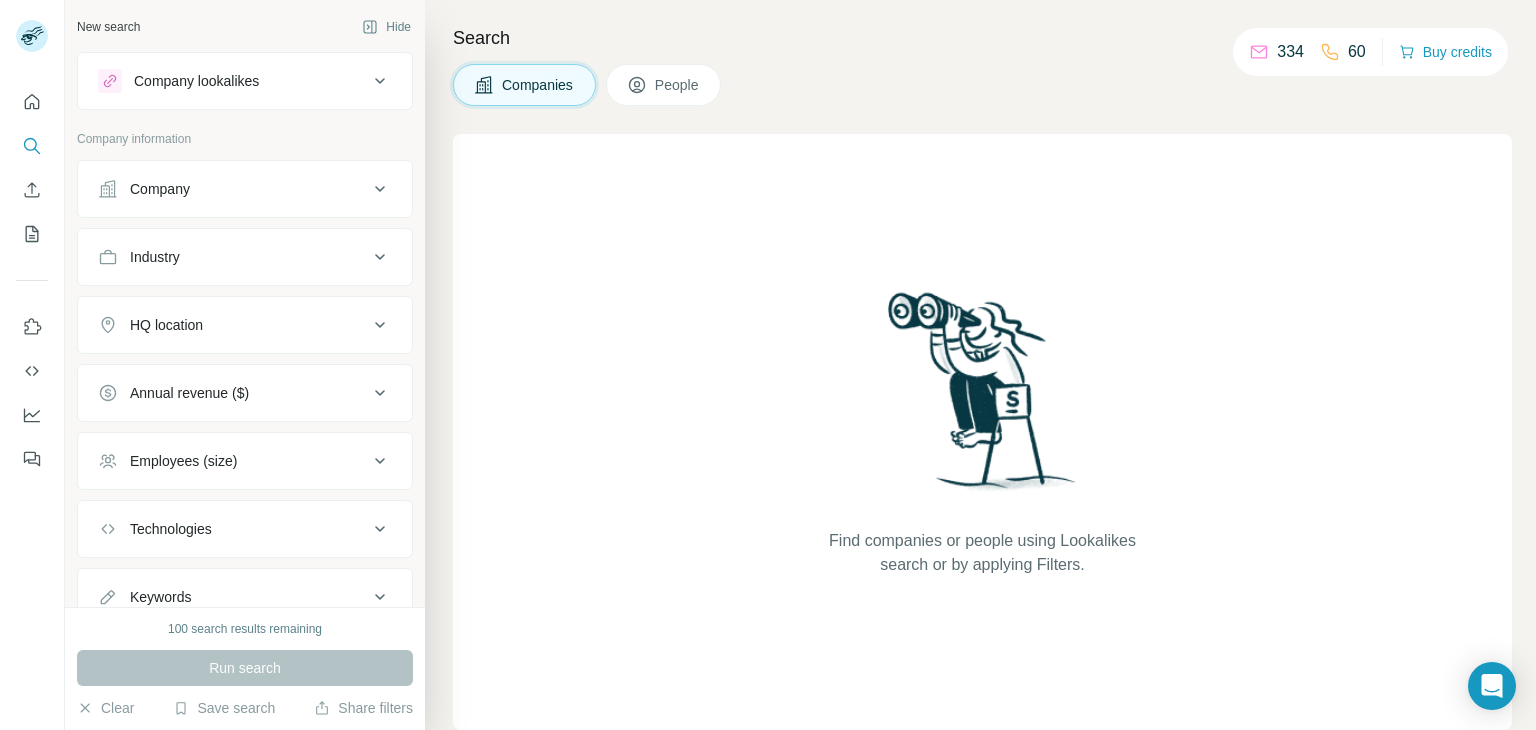 scroll, scrollTop: 0, scrollLeft: 0, axis: both 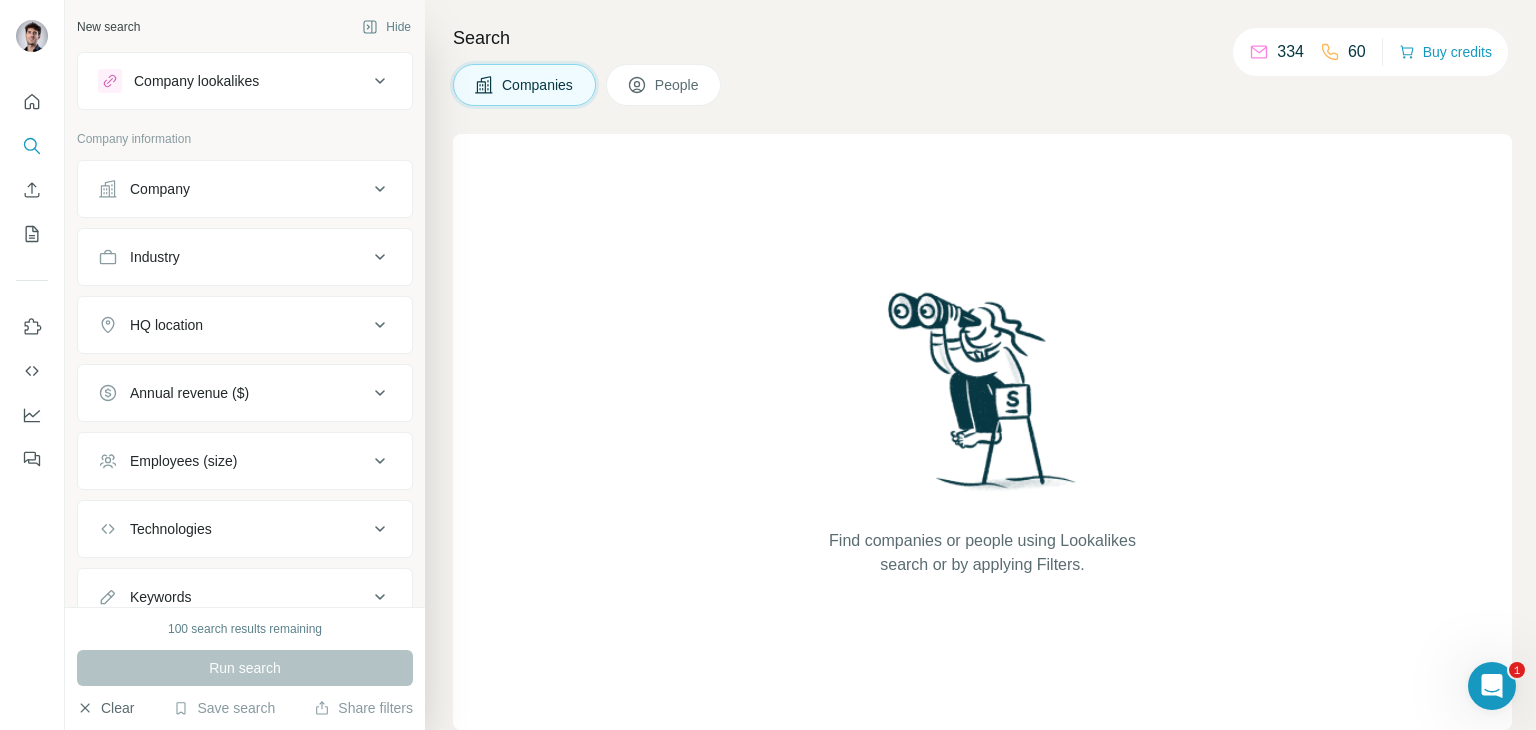 click on "Clear" at bounding box center [105, 708] 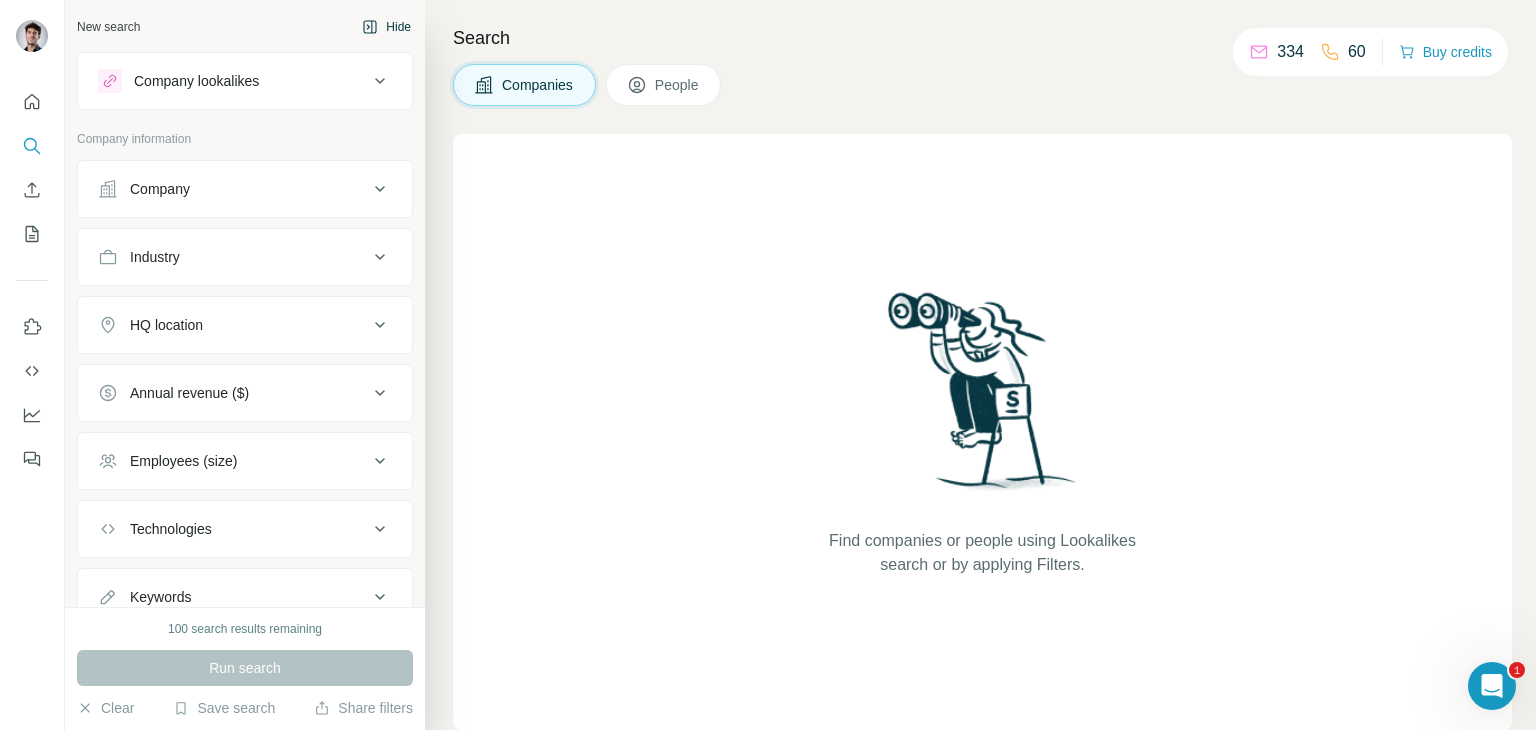click on "Hide" at bounding box center (386, 27) 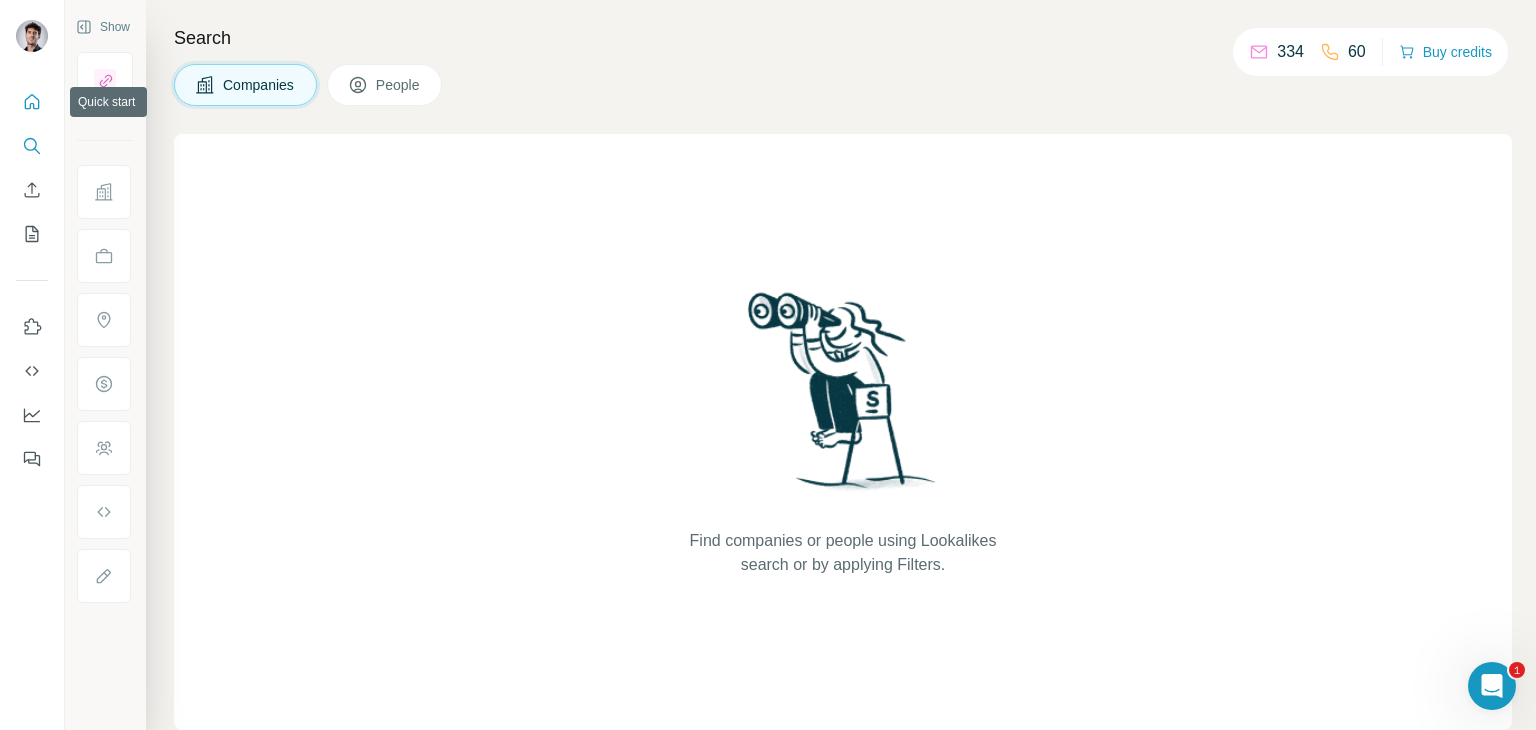 click 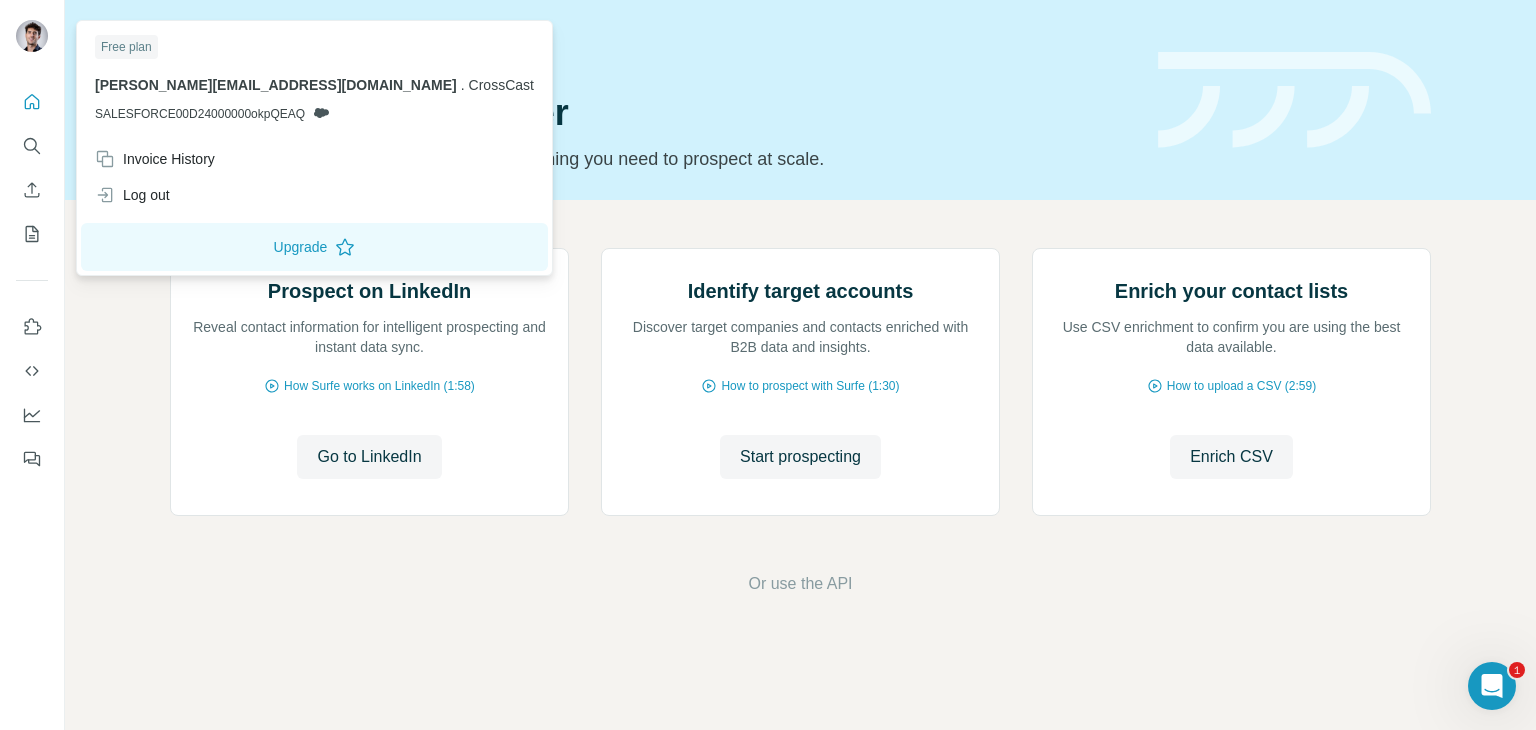 click at bounding box center [32, 36] 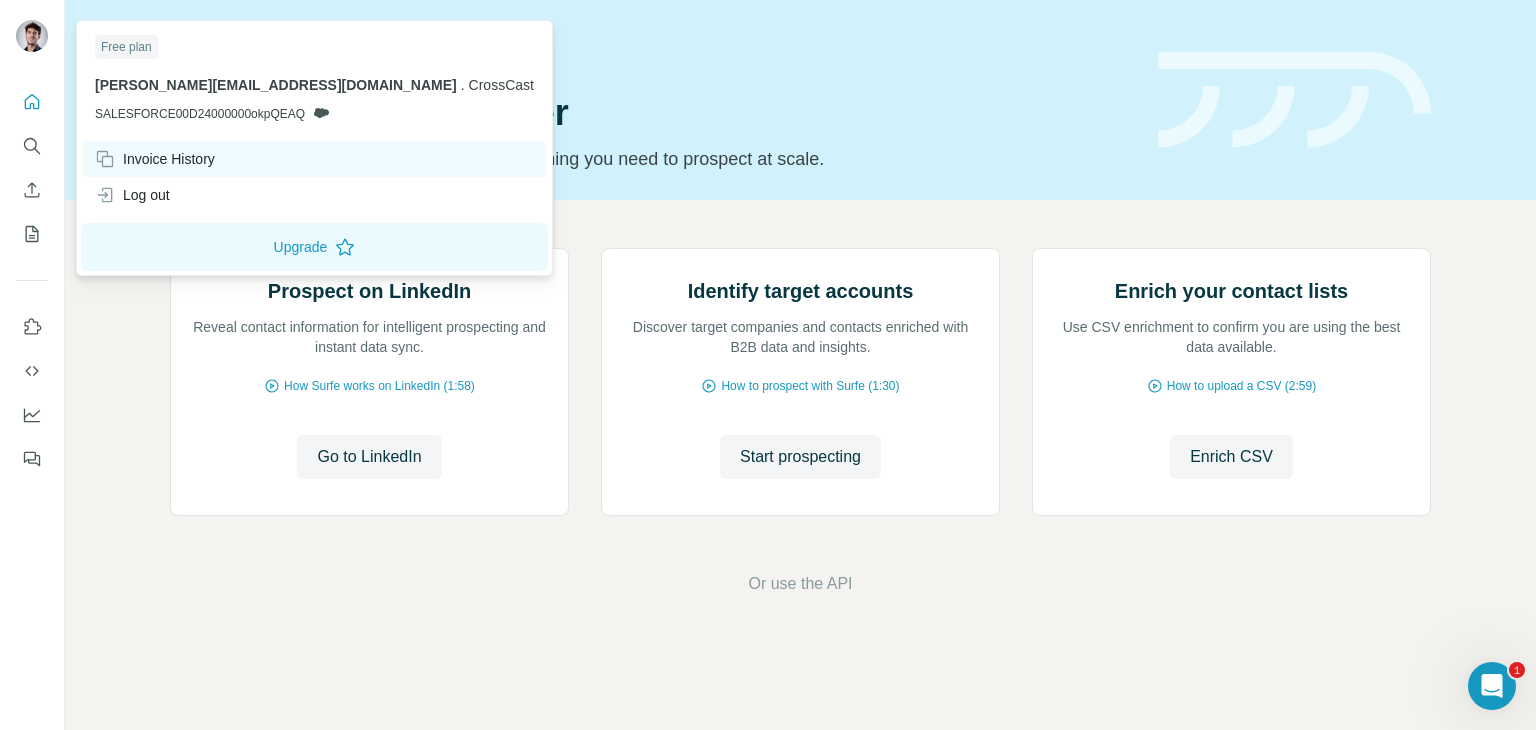 click on "Invoice History" at bounding box center (155, 159) 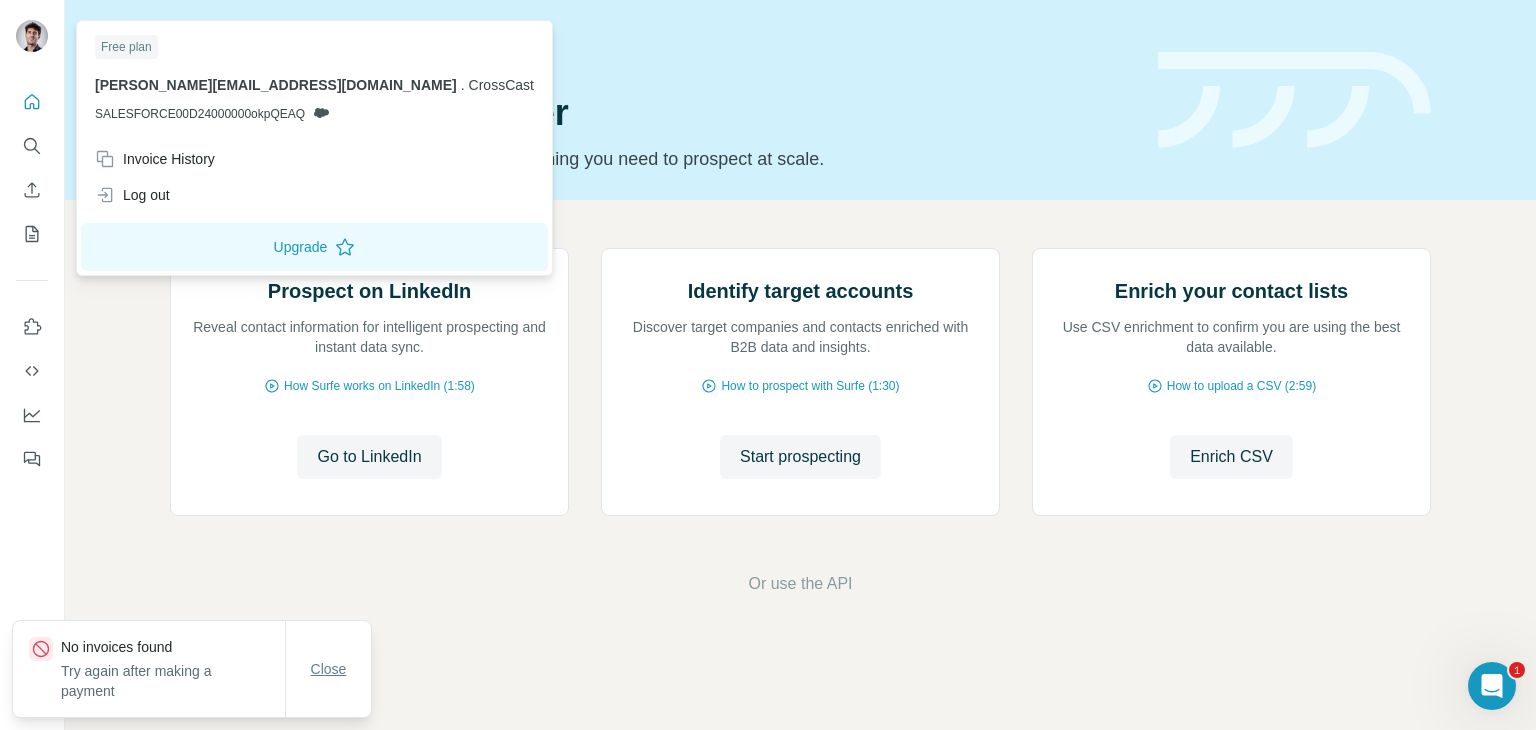 click on "Close" at bounding box center [329, 669] 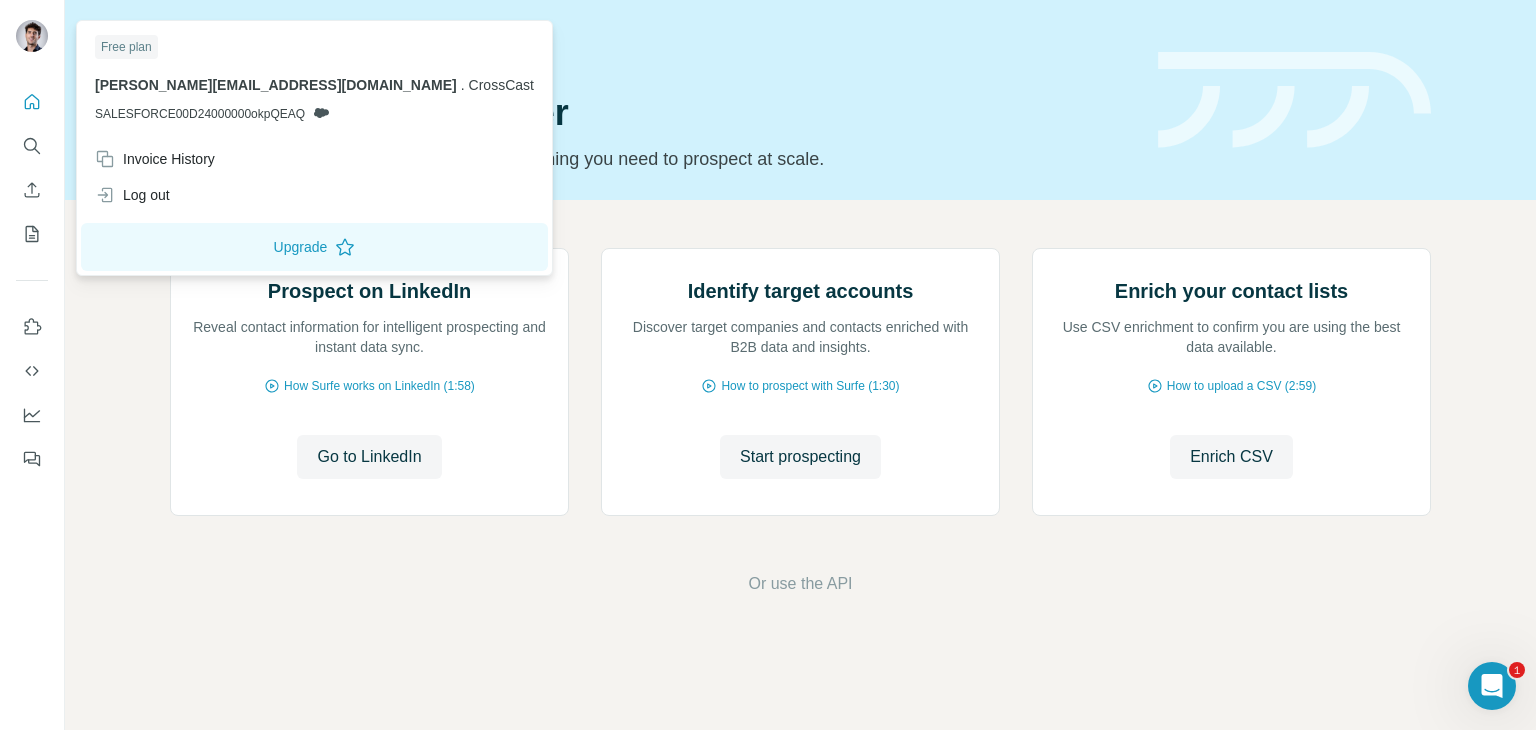 click at bounding box center (32, 36) 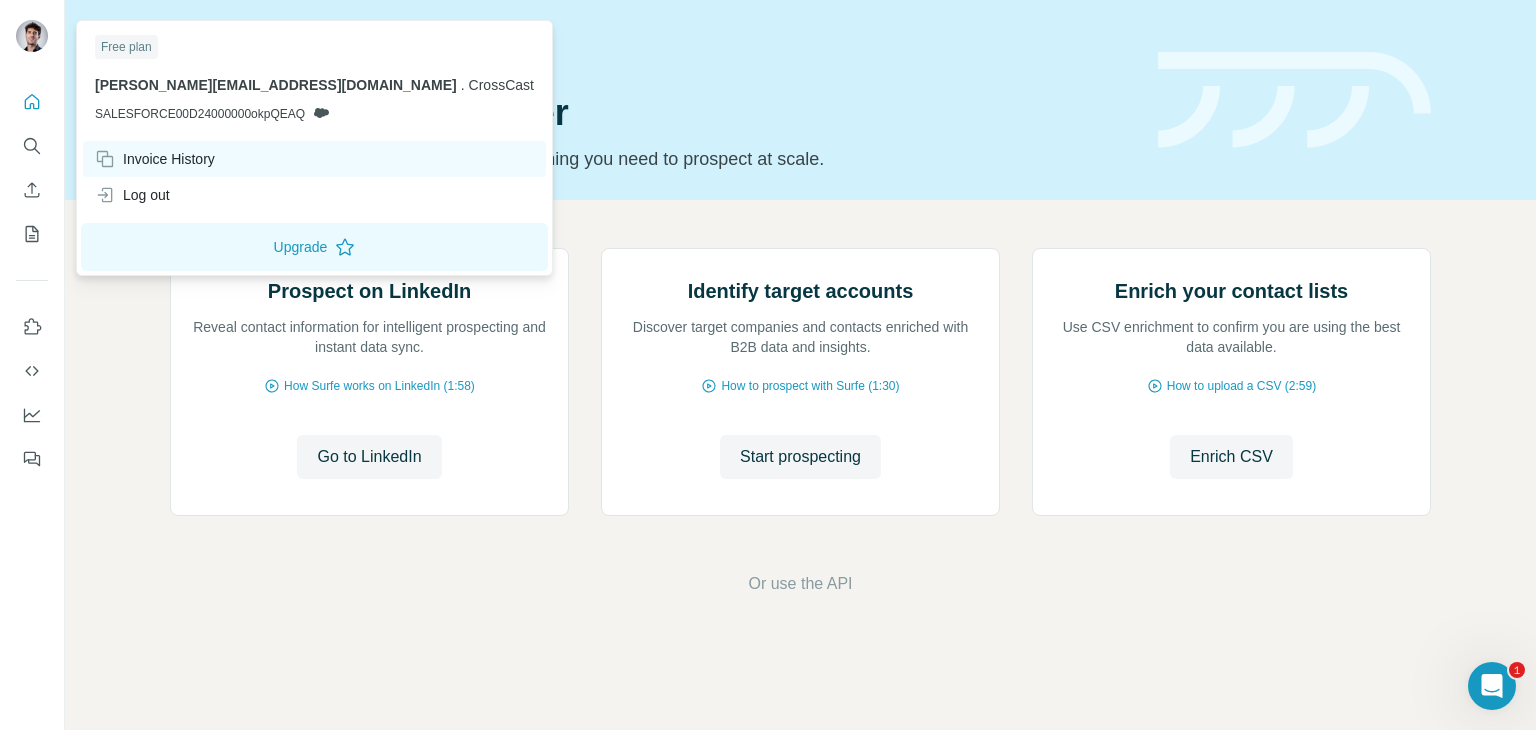 click on "Invoice History" at bounding box center (155, 159) 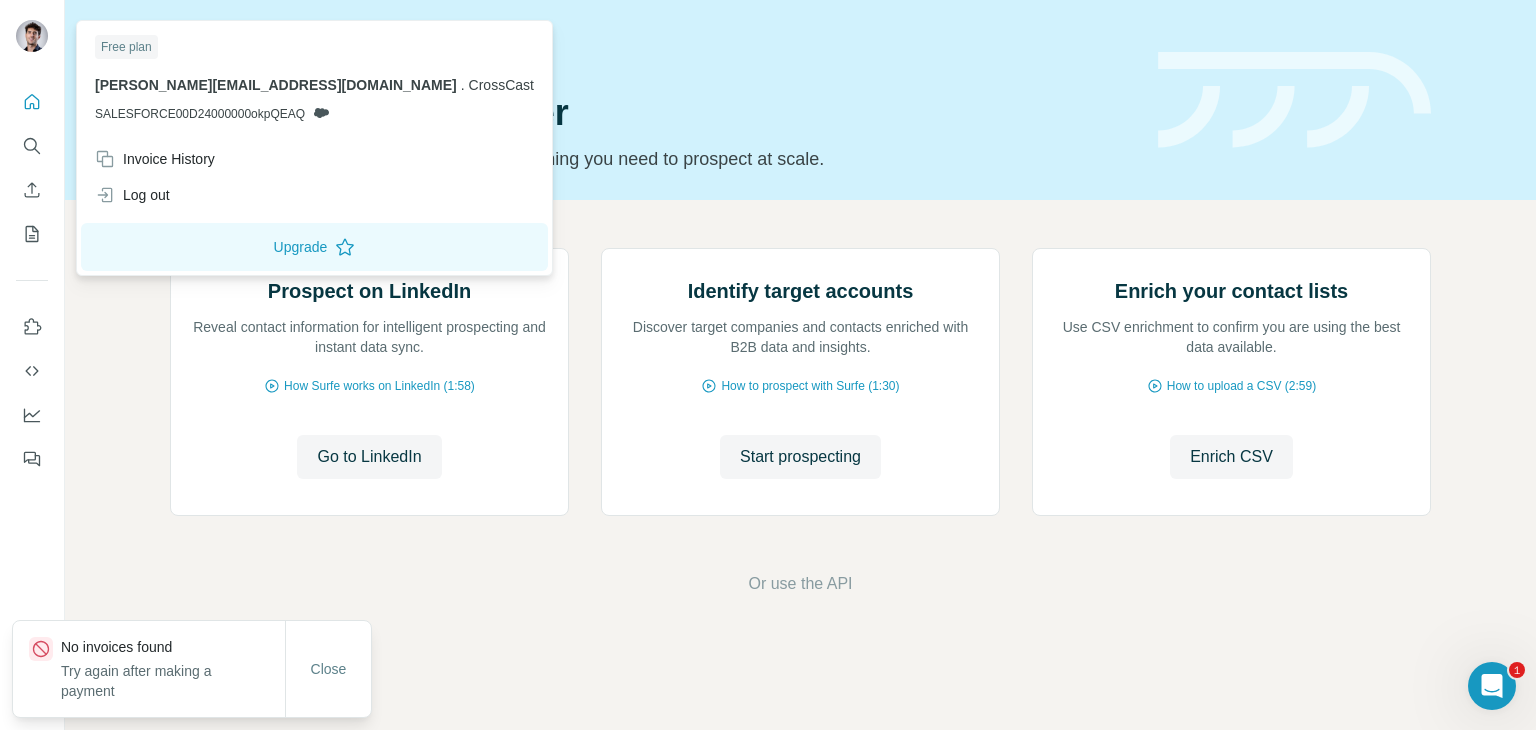 click on "Quick start Let’s prospect together Pick your starting point and we’ll provide everything you need to prospect at scale." at bounding box center (800, 100) 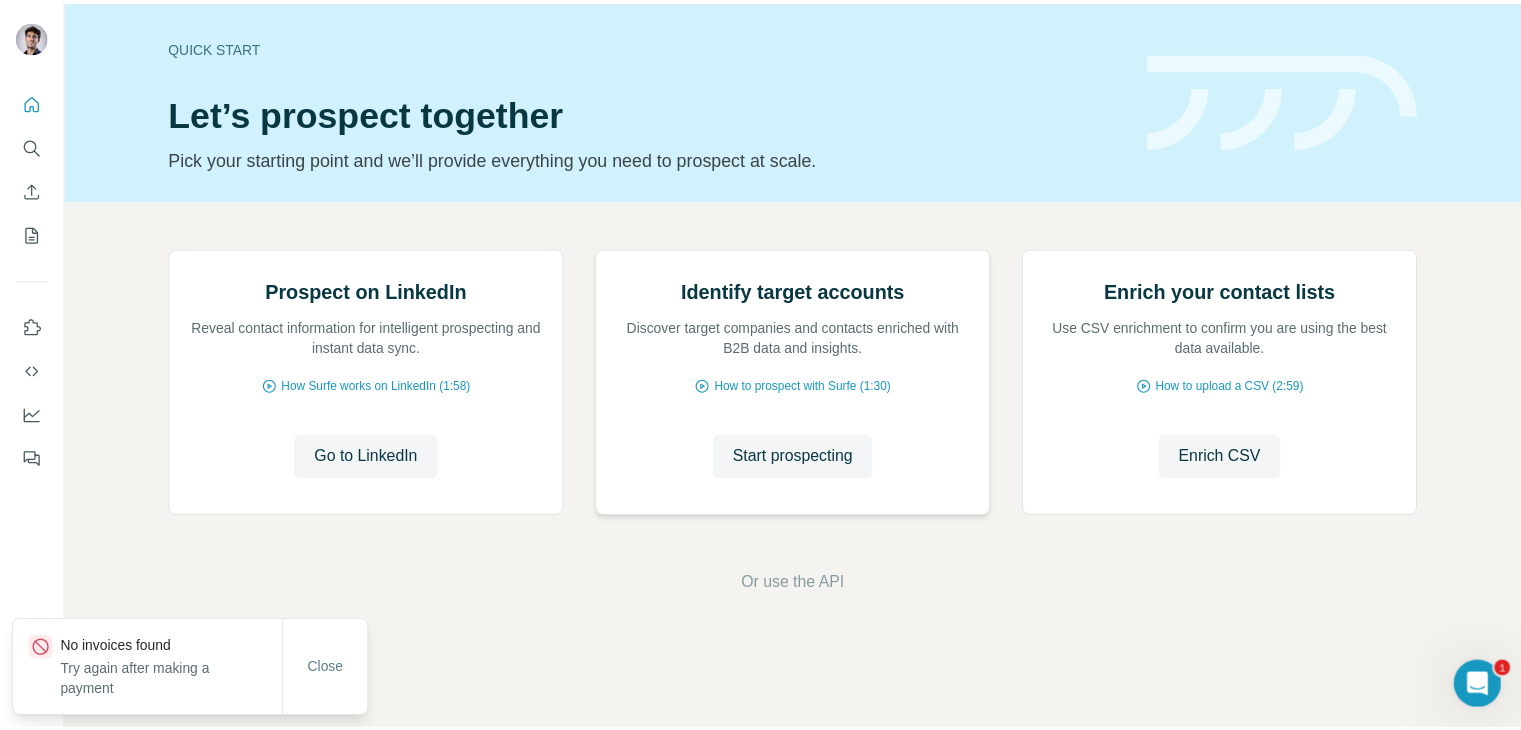 scroll, scrollTop: 134, scrollLeft: 0, axis: vertical 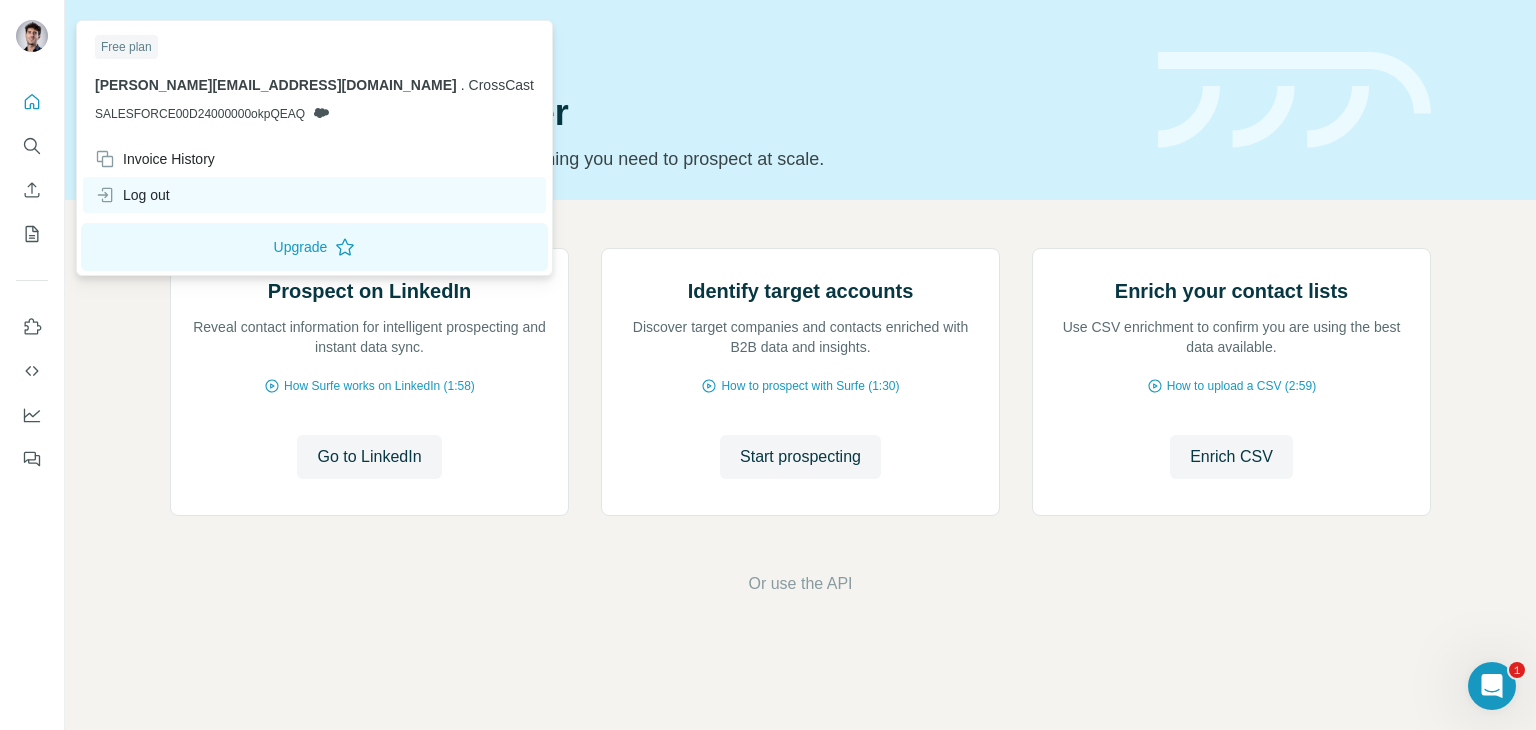click on "Log out" at bounding box center (132, 195) 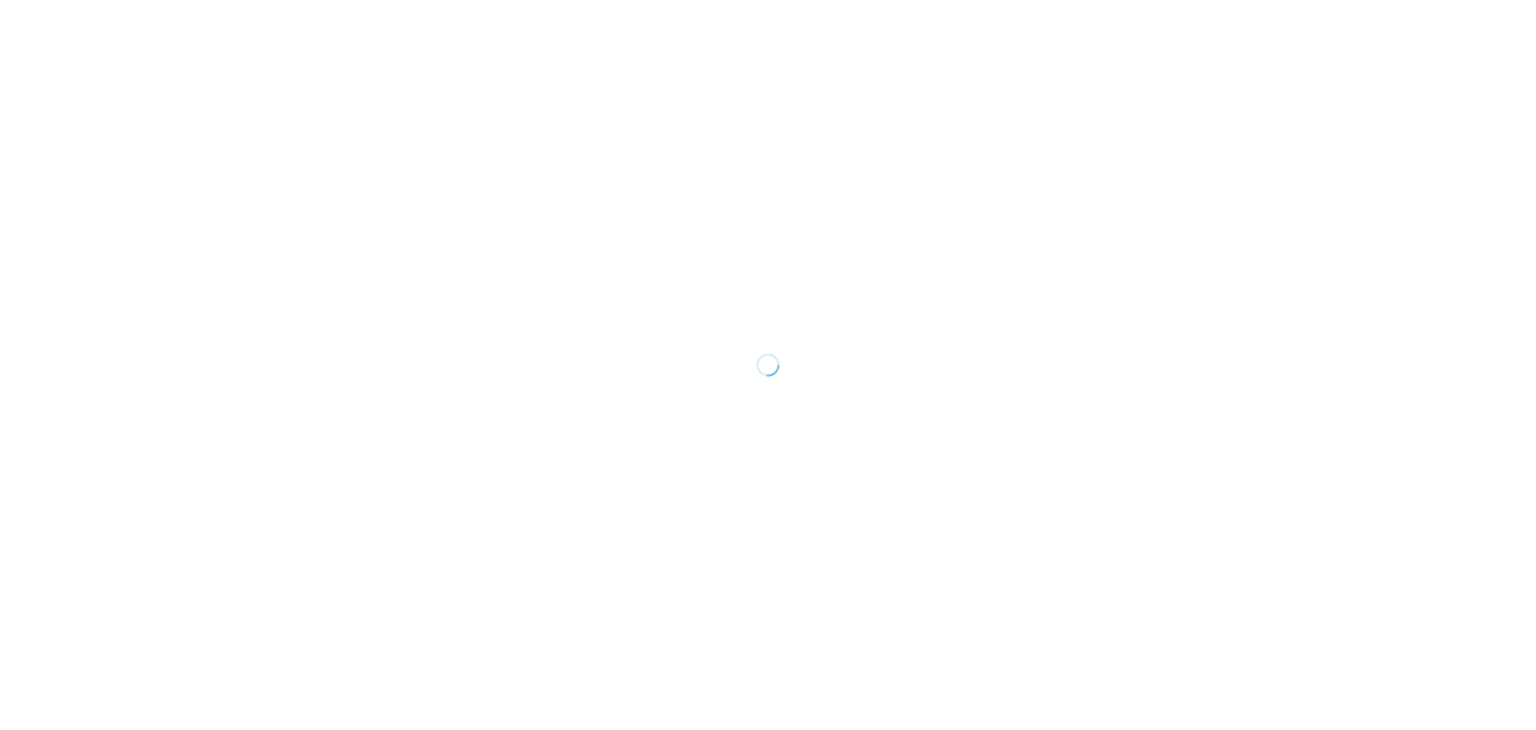 scroll, scrollTop: 0, scrollLeft: 0, axis: both 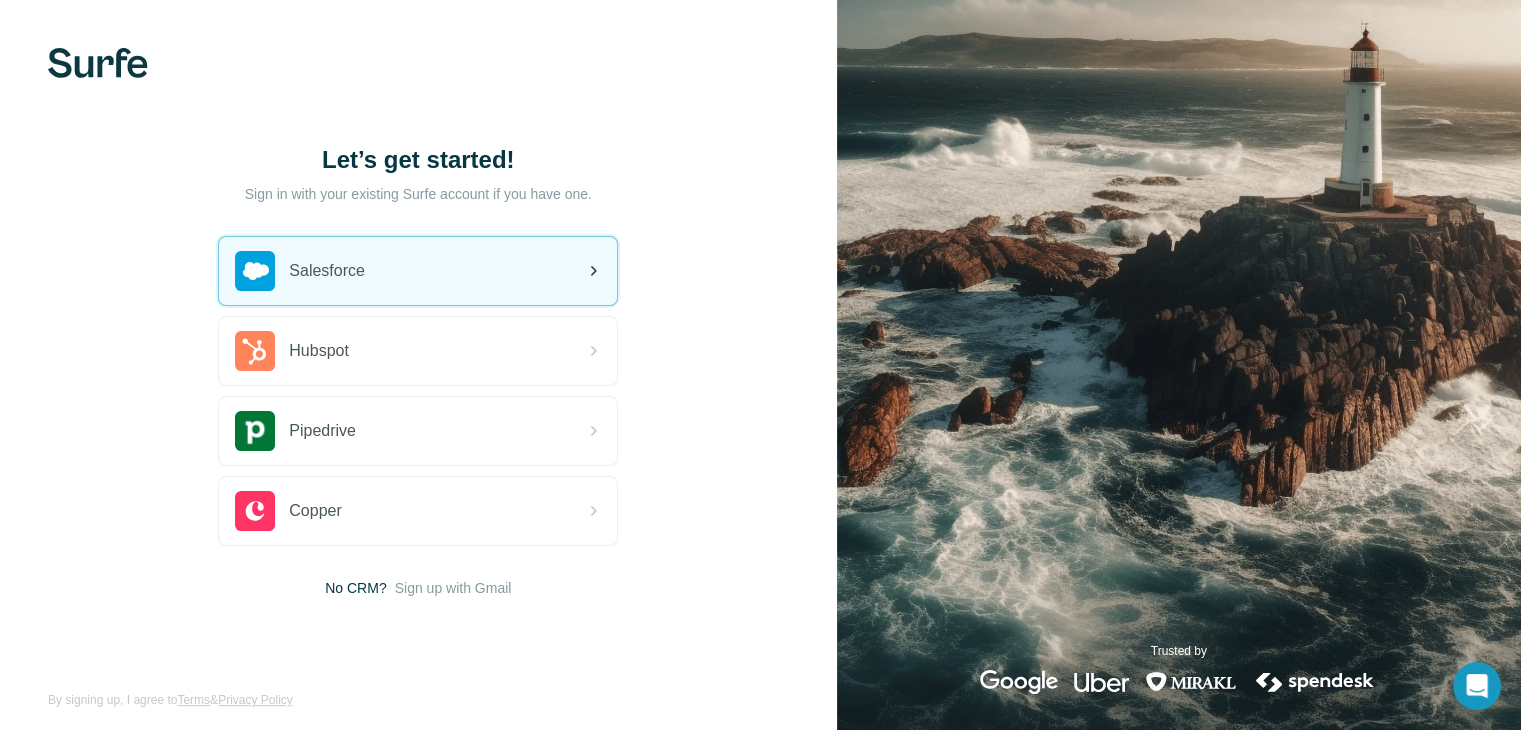 click on "Salesforce" at bounding box center [418, 271] 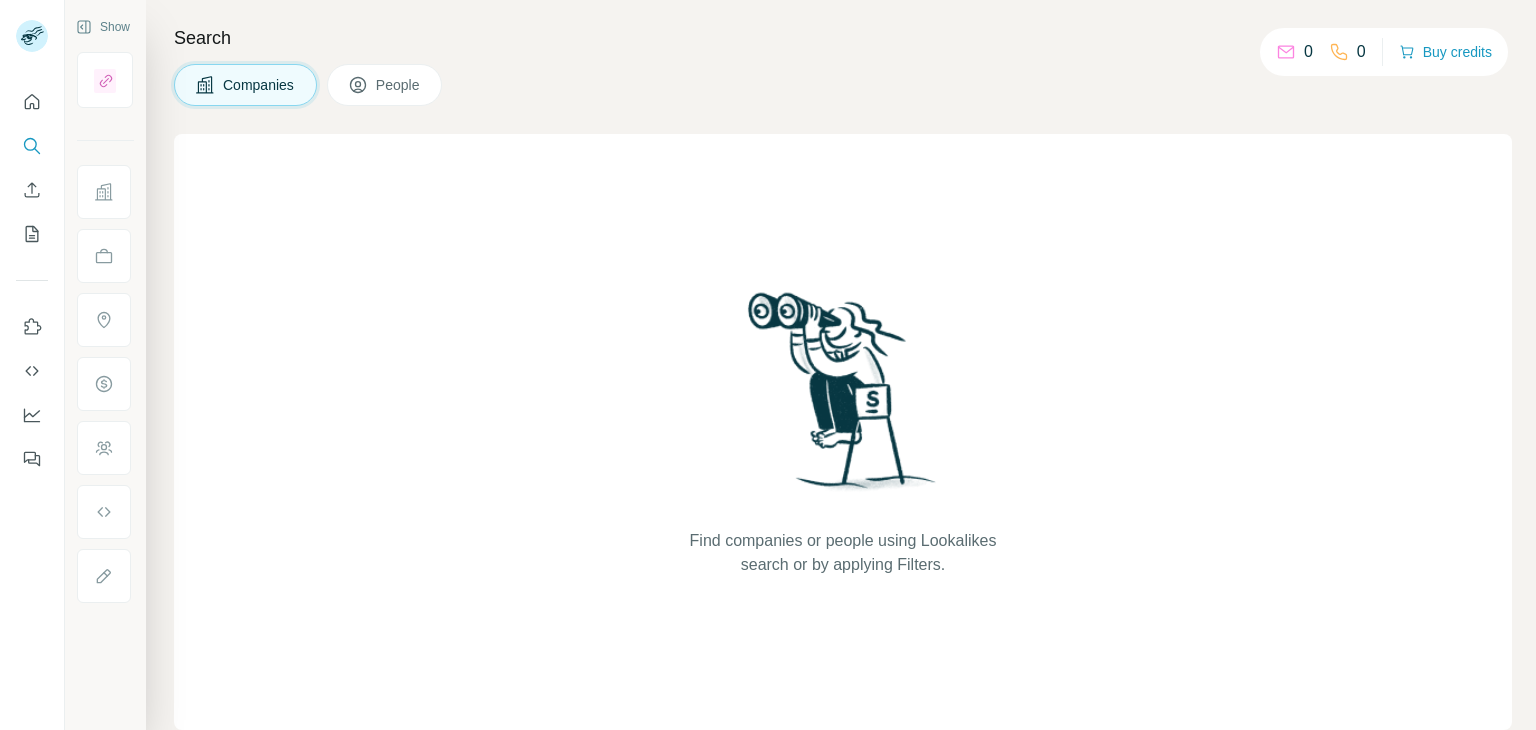 scroll, scrollTop: 0, scrollLeft: 0, axis: both 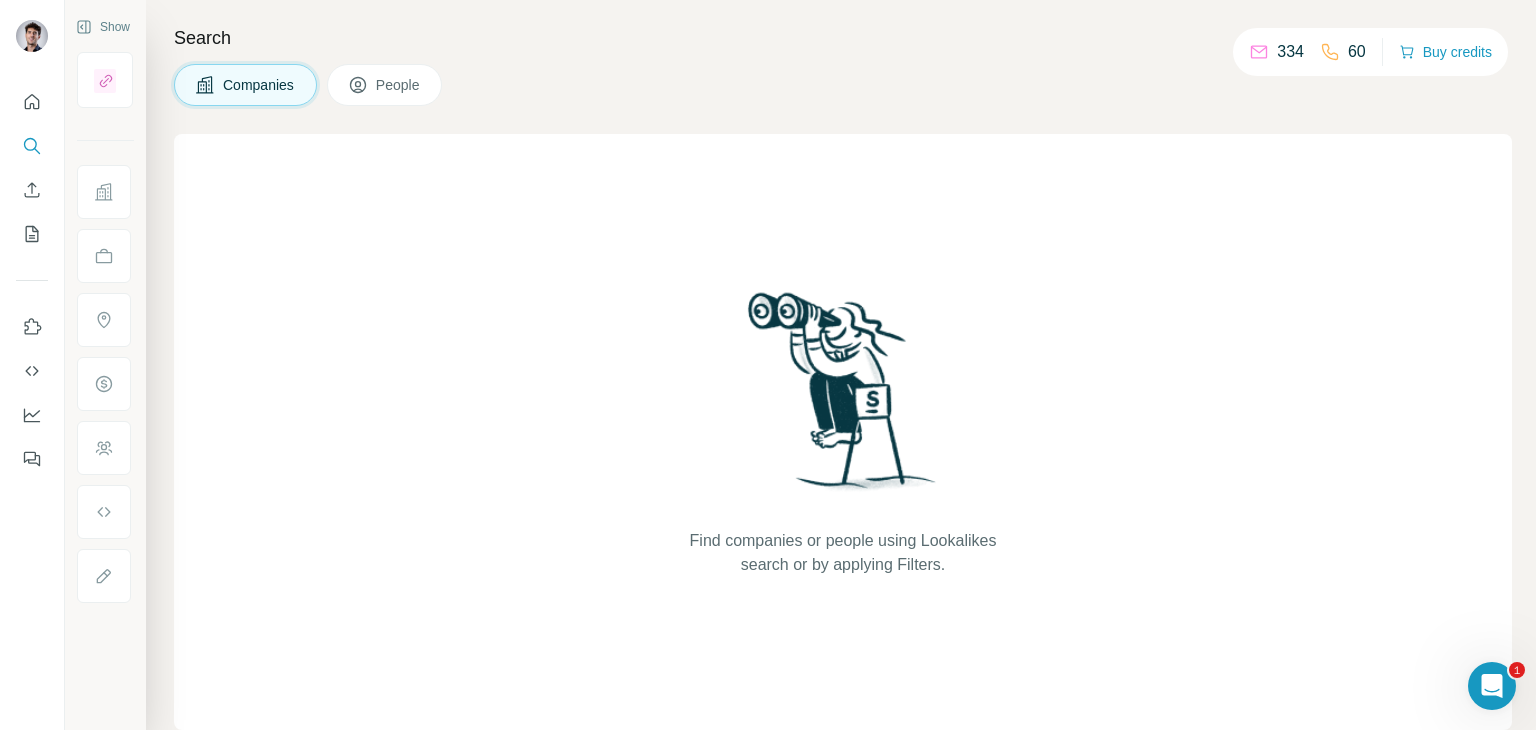 click on "334" at bounding box center [1290, 52] 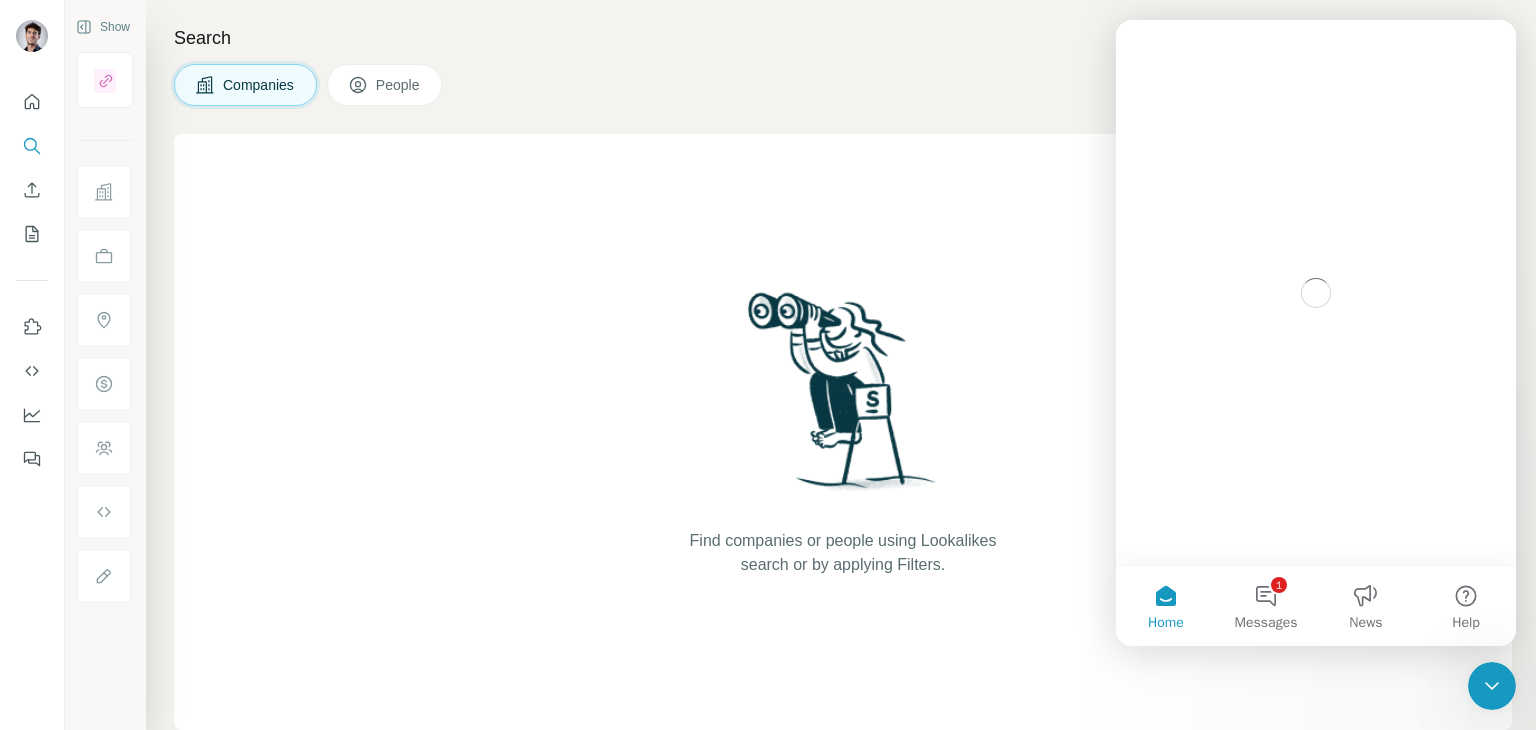scroll, scrollTop: 0, scrollLeft: 0, axis: both 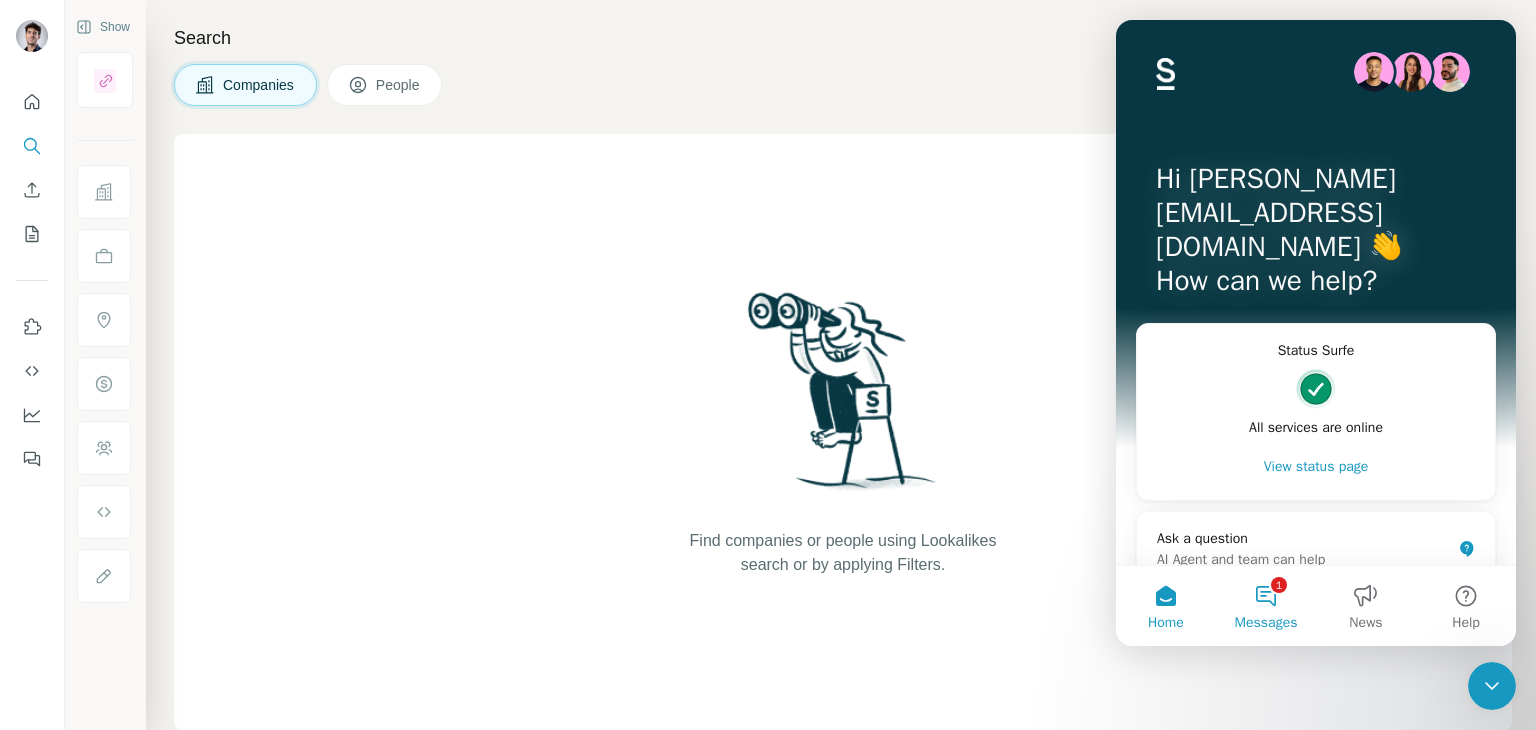 click on "1 Messages" at bounding box center [1266, 606] 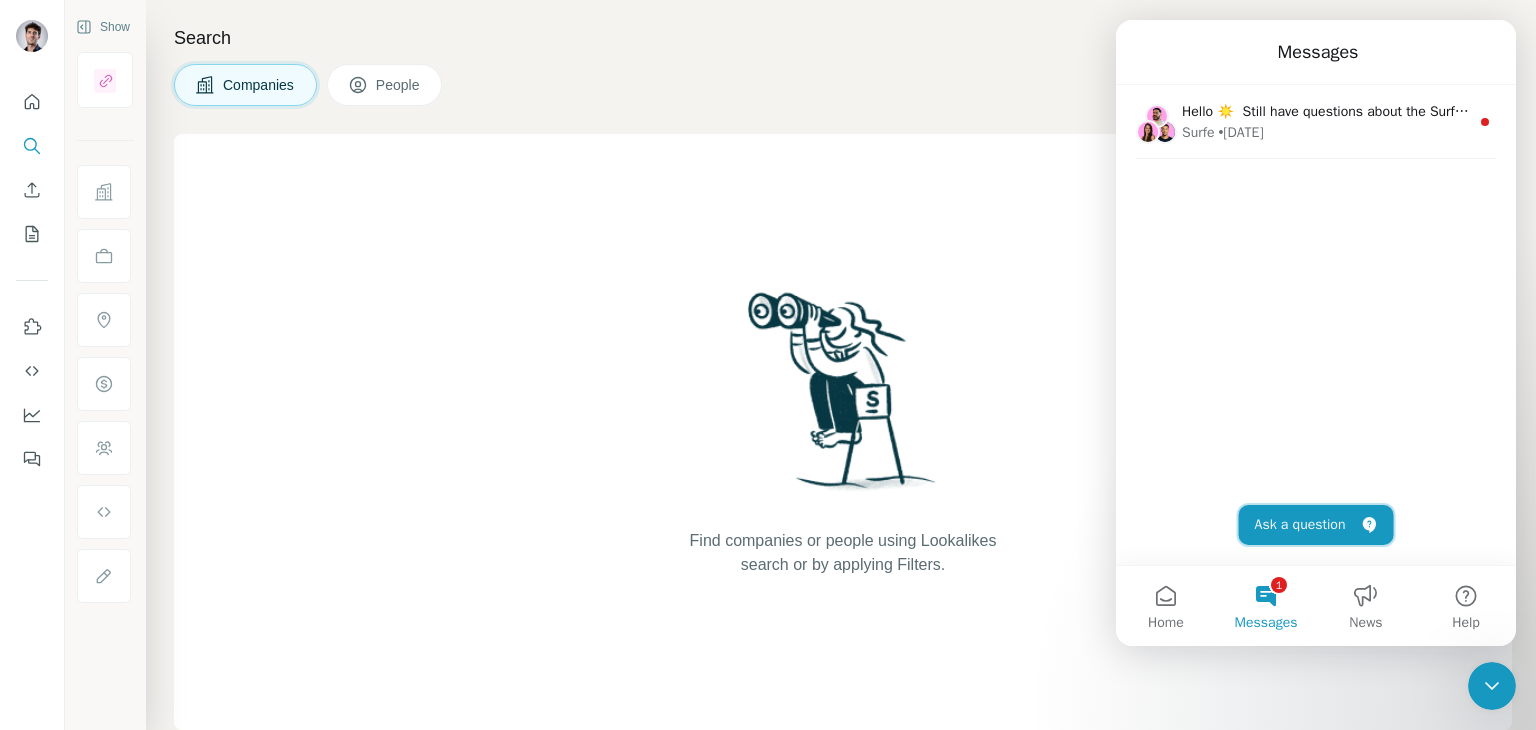click on "Ask a question" at bounding box center [1316, 525] 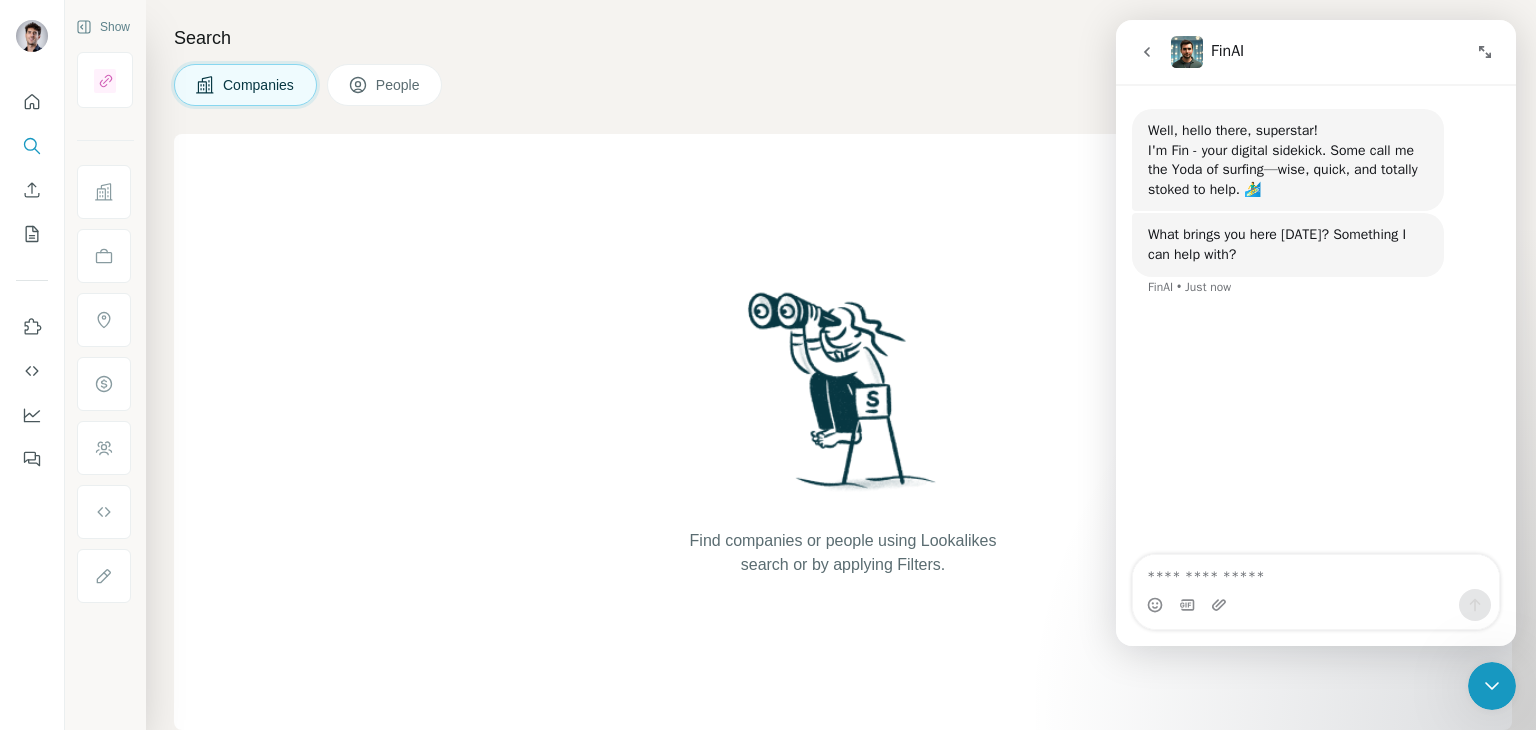 click at bounding box center (1316, 572) 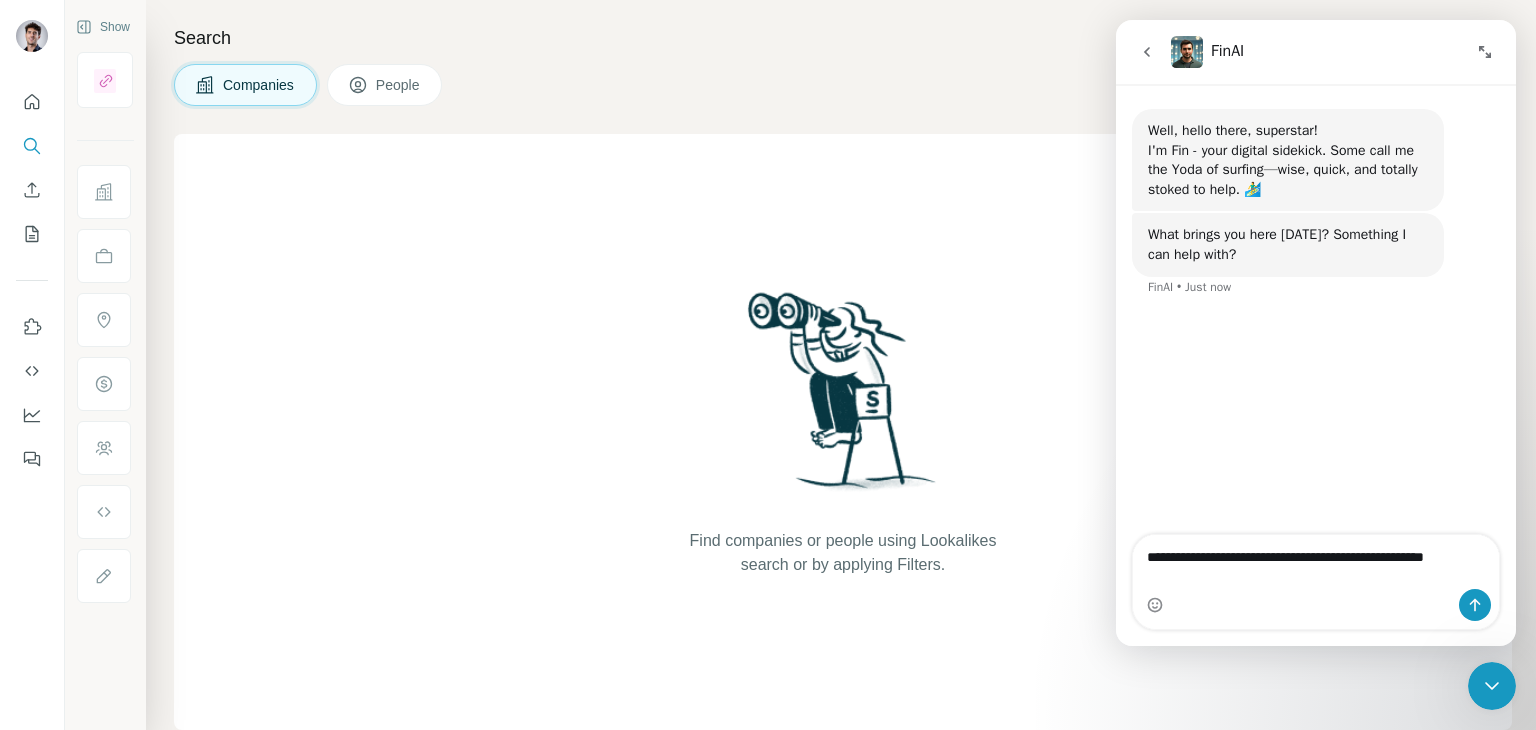 type on "**********" 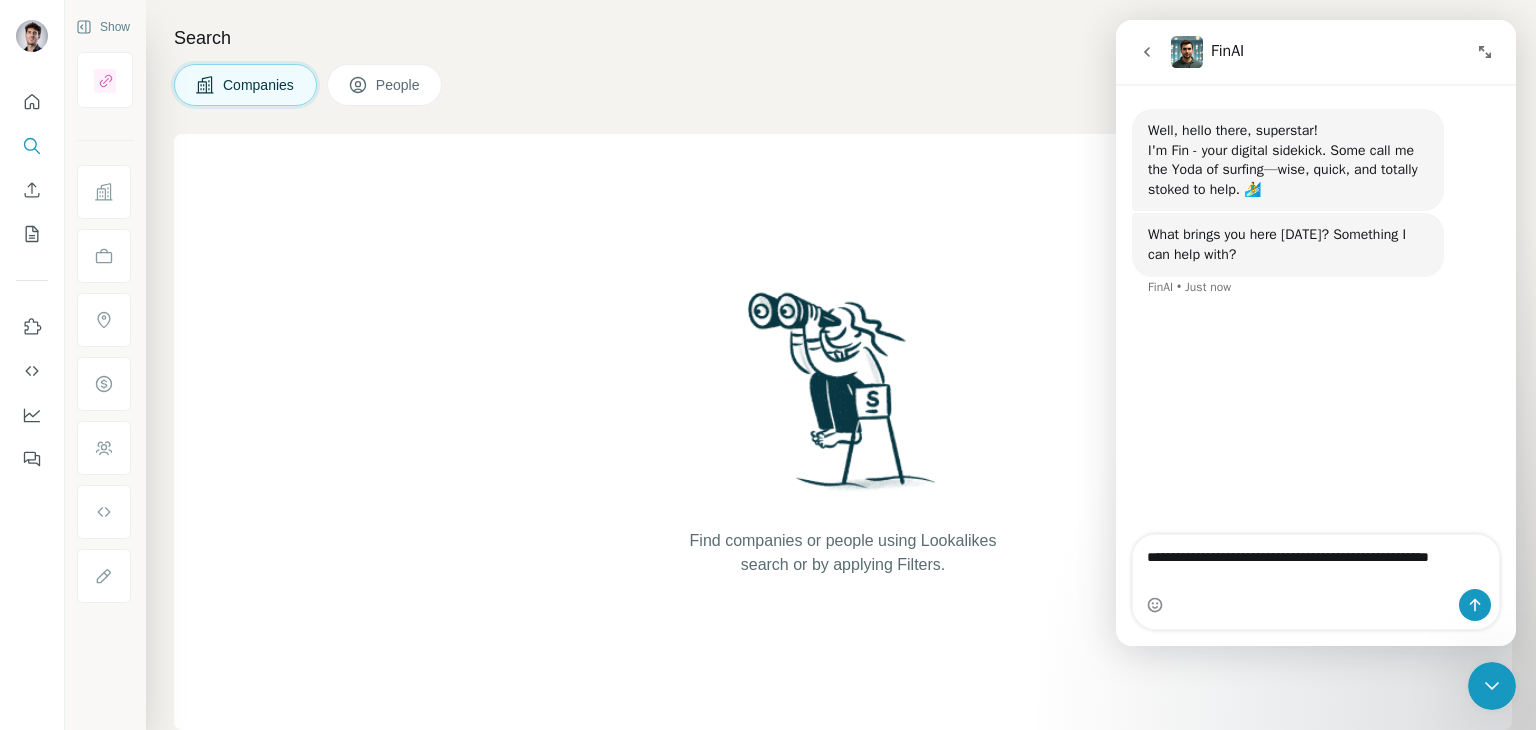 type 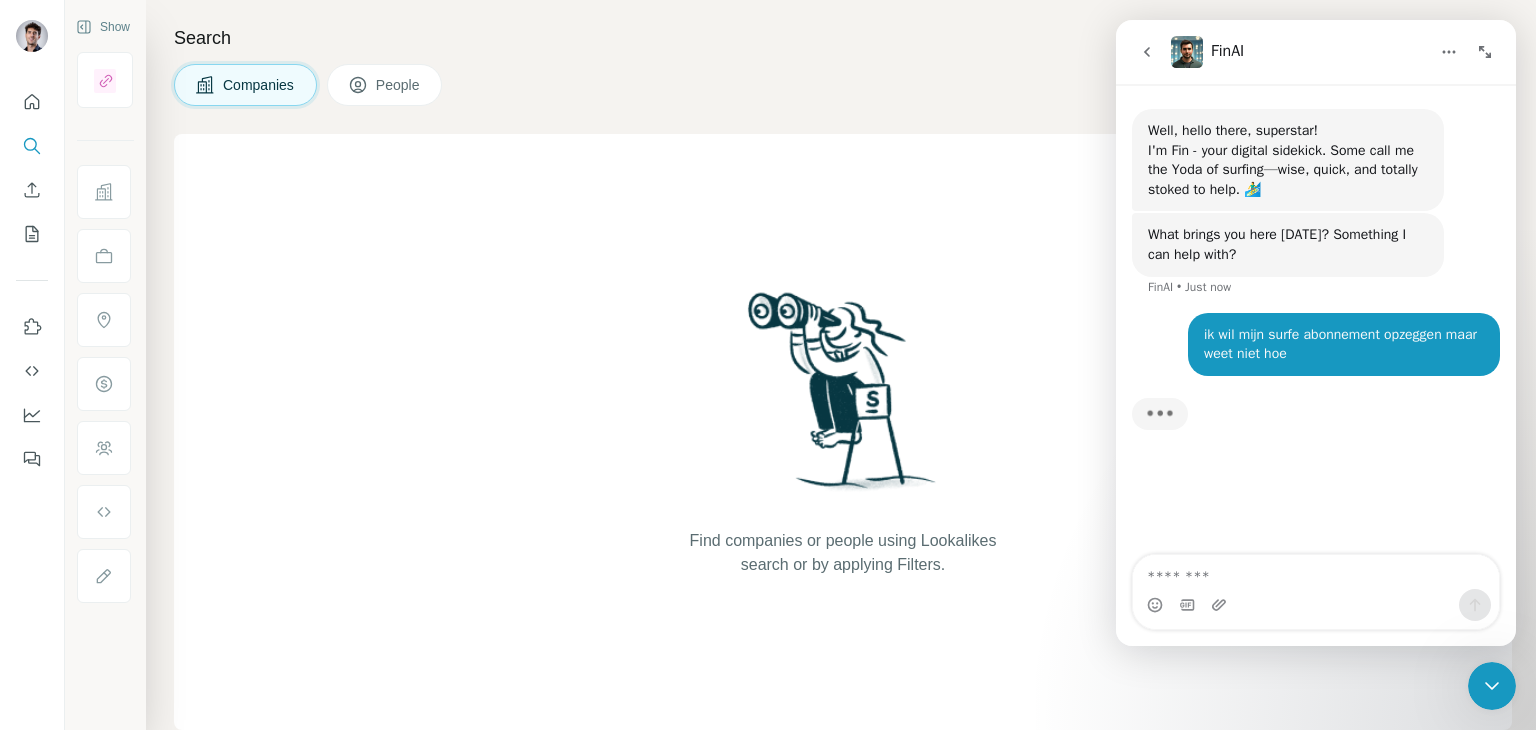 scroll, scrollTop: 2, scrollLeft: 0, axis: vertical 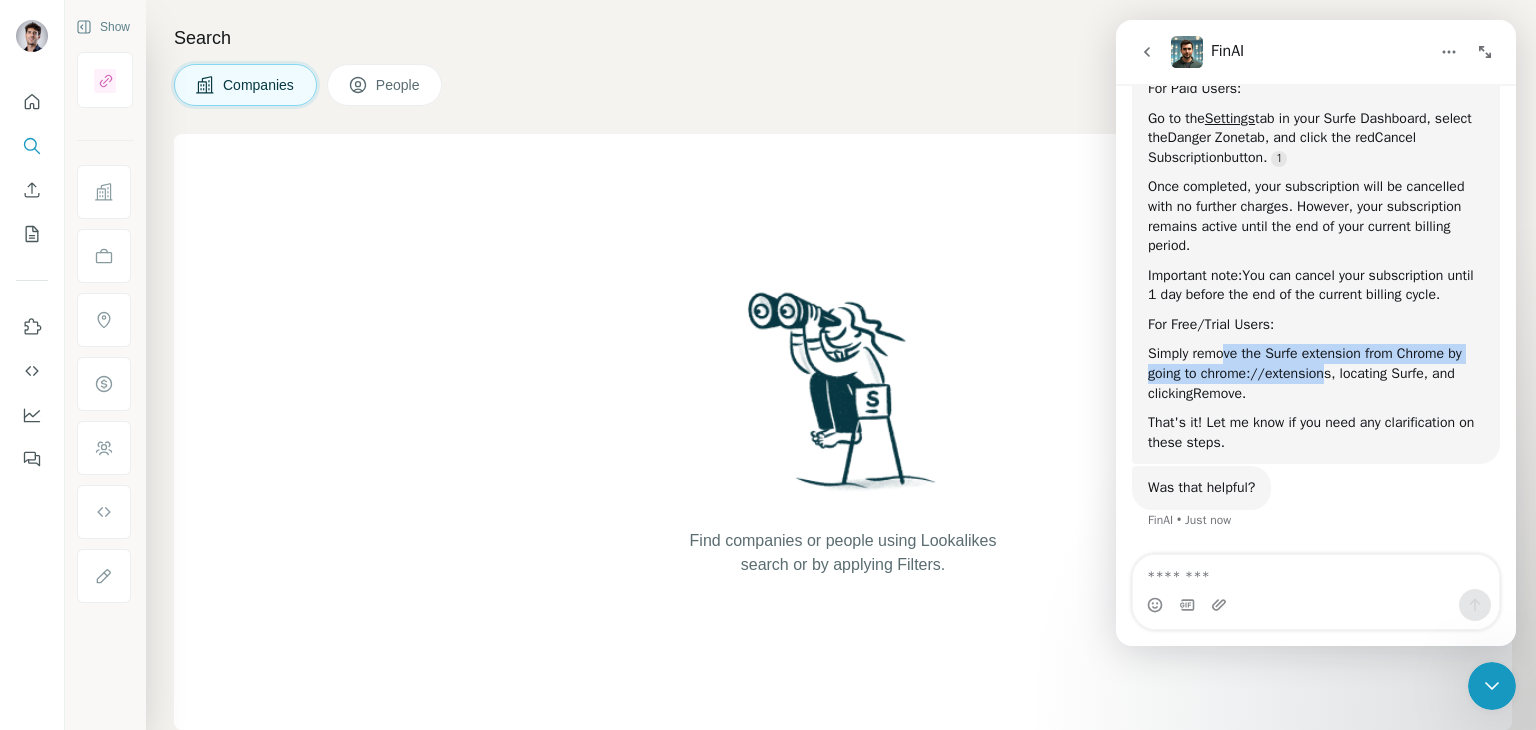 drag, startPoint x: 1326, startPoint y: 371, endPoint x: 1228, endPoint y: 357, distance: 98.99495 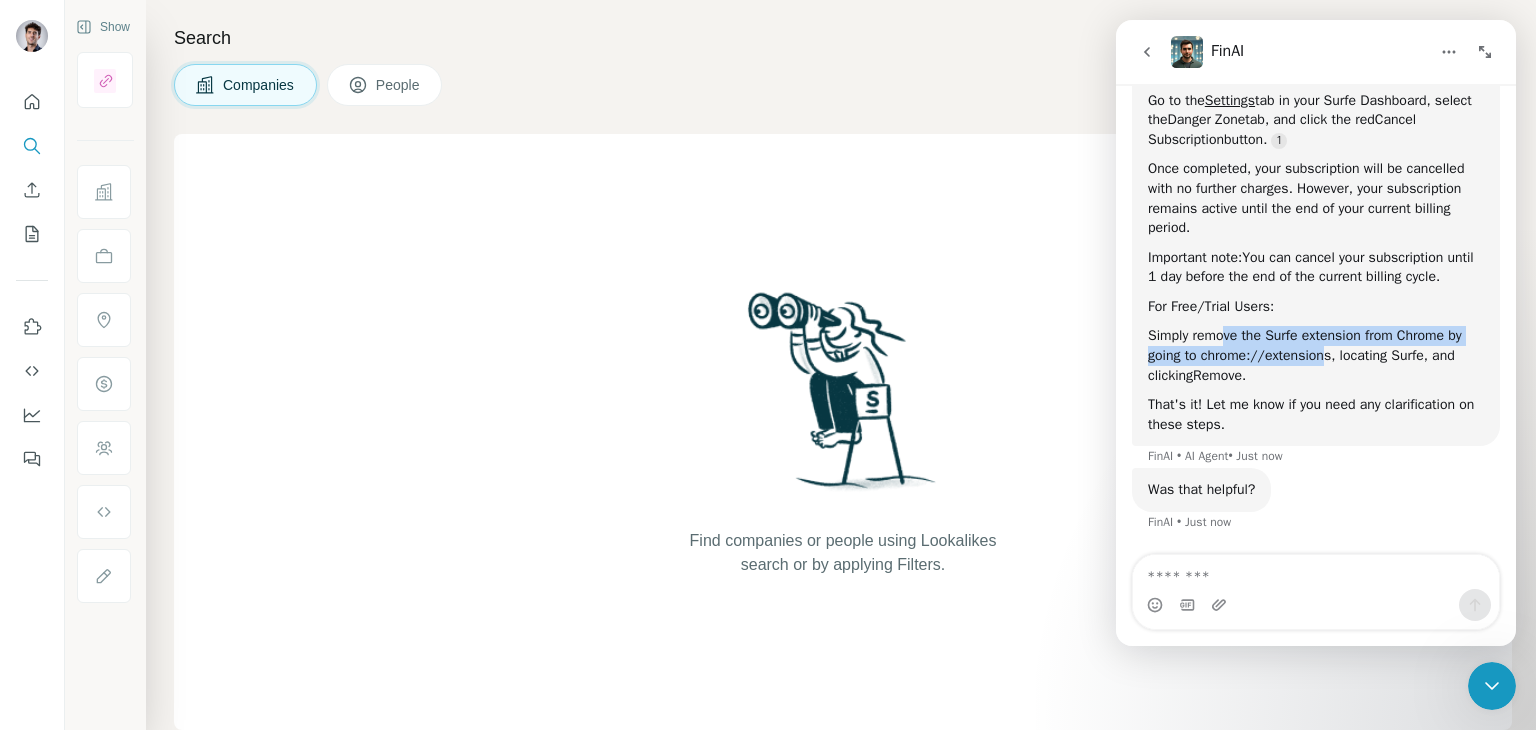 scroll, scrollTop: 390, scrollLeft: 0, axis: vertical 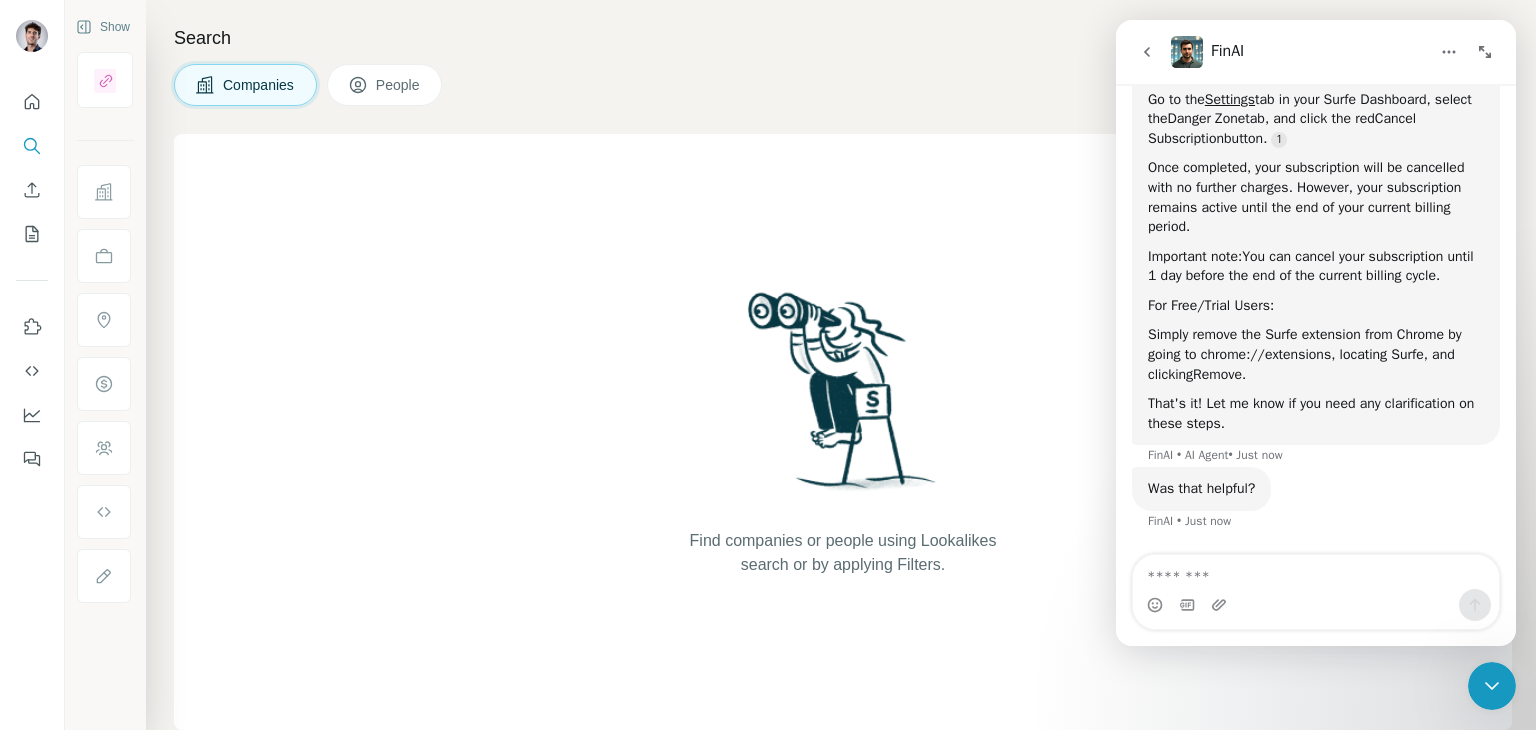 click on "Was that helpful? FinAI    •   Just now" at bounding box center [1201, 489] 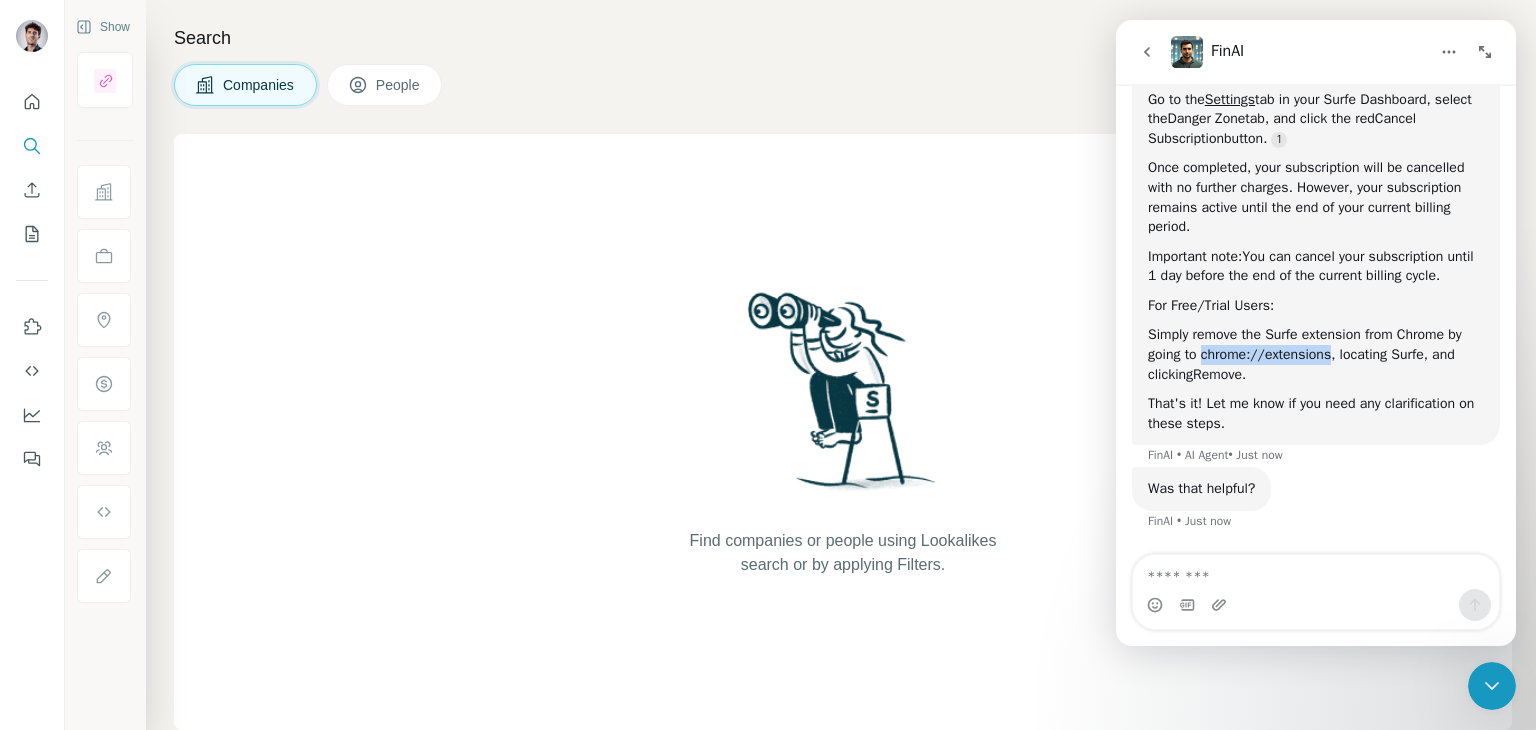 drag, startPoint x: 1204, startPoint y: 354, endPoint x: 1328, endPoint y: 347, distance: 124.197426 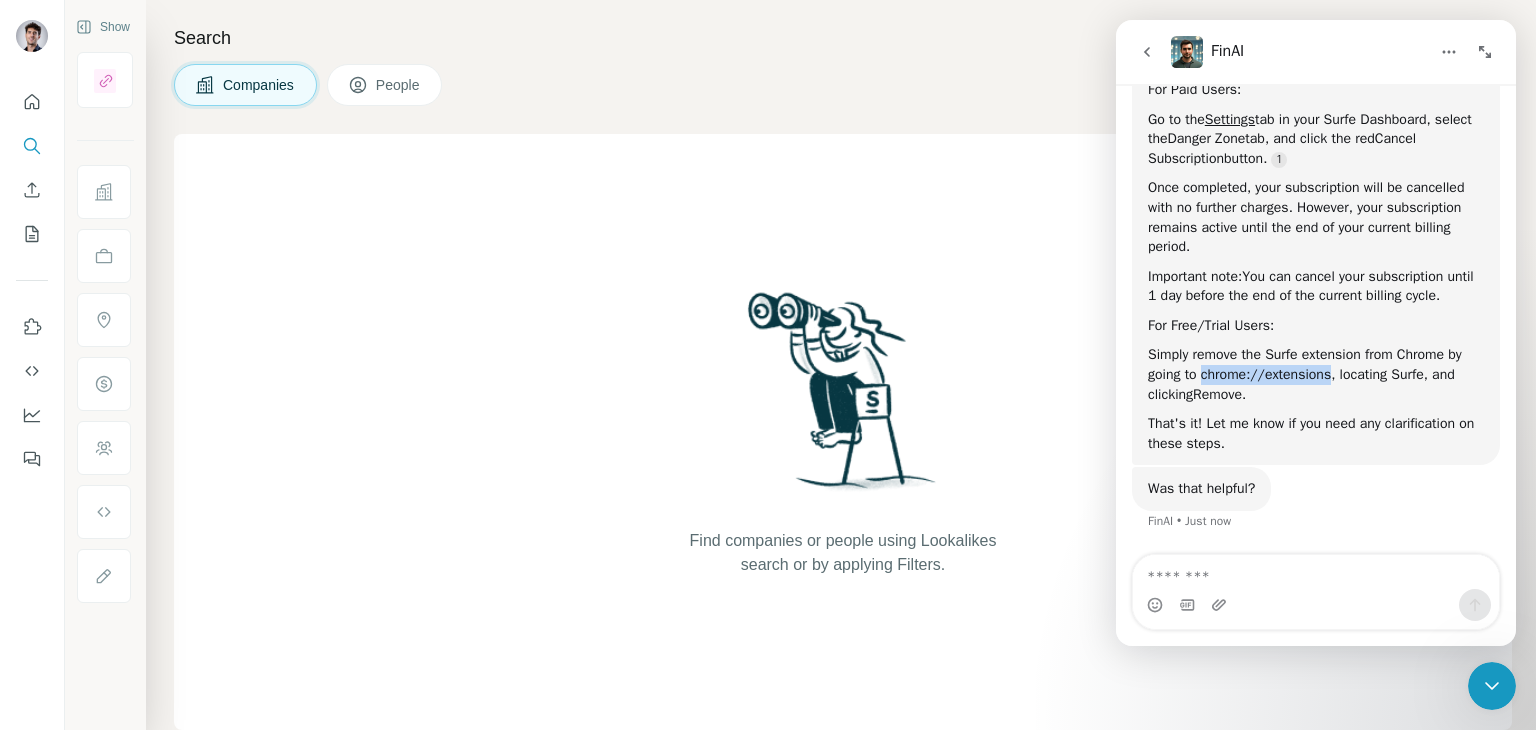 copy on "chrome://extensions" 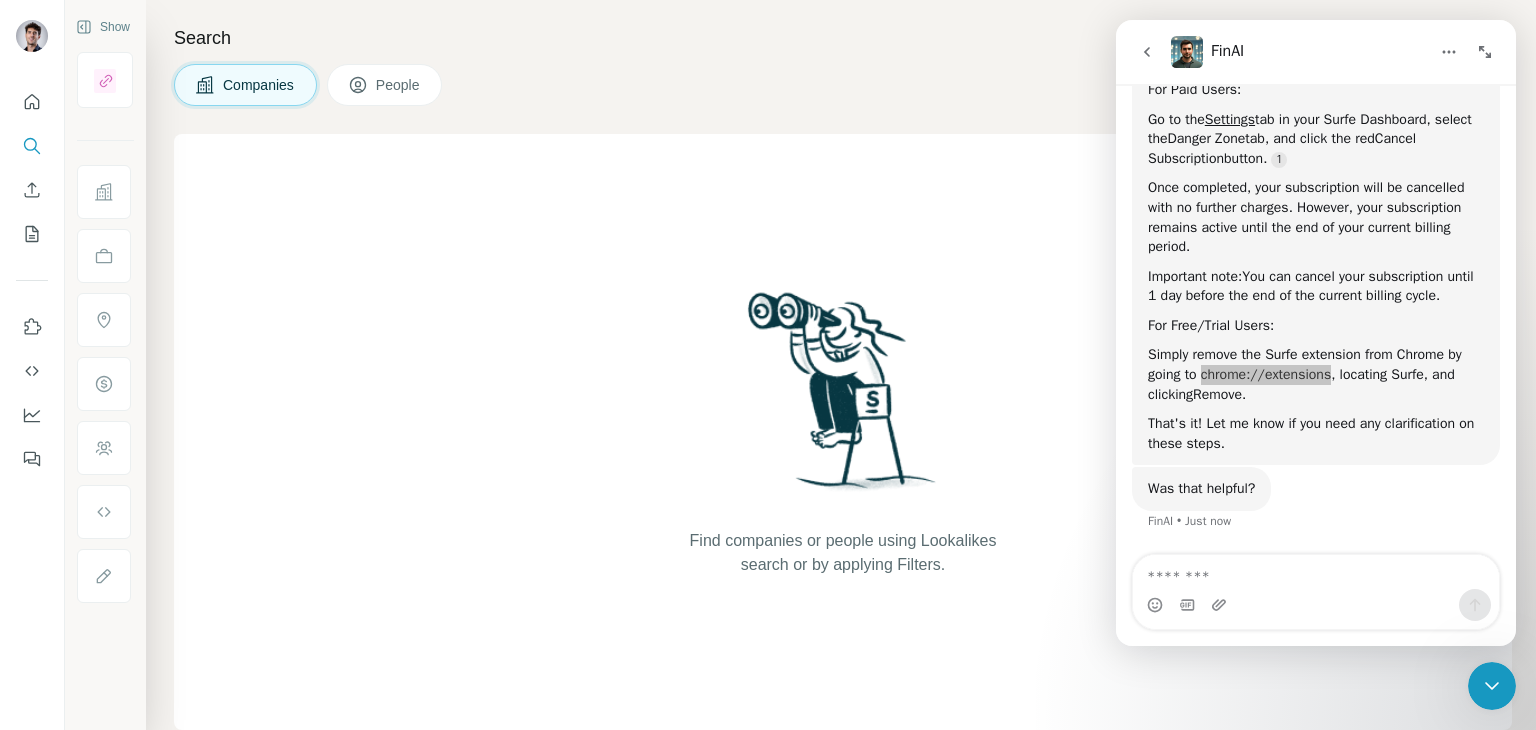click on "Find companies or people using Lookalikes search or by applying Filters." at bounding box center (843, 432) 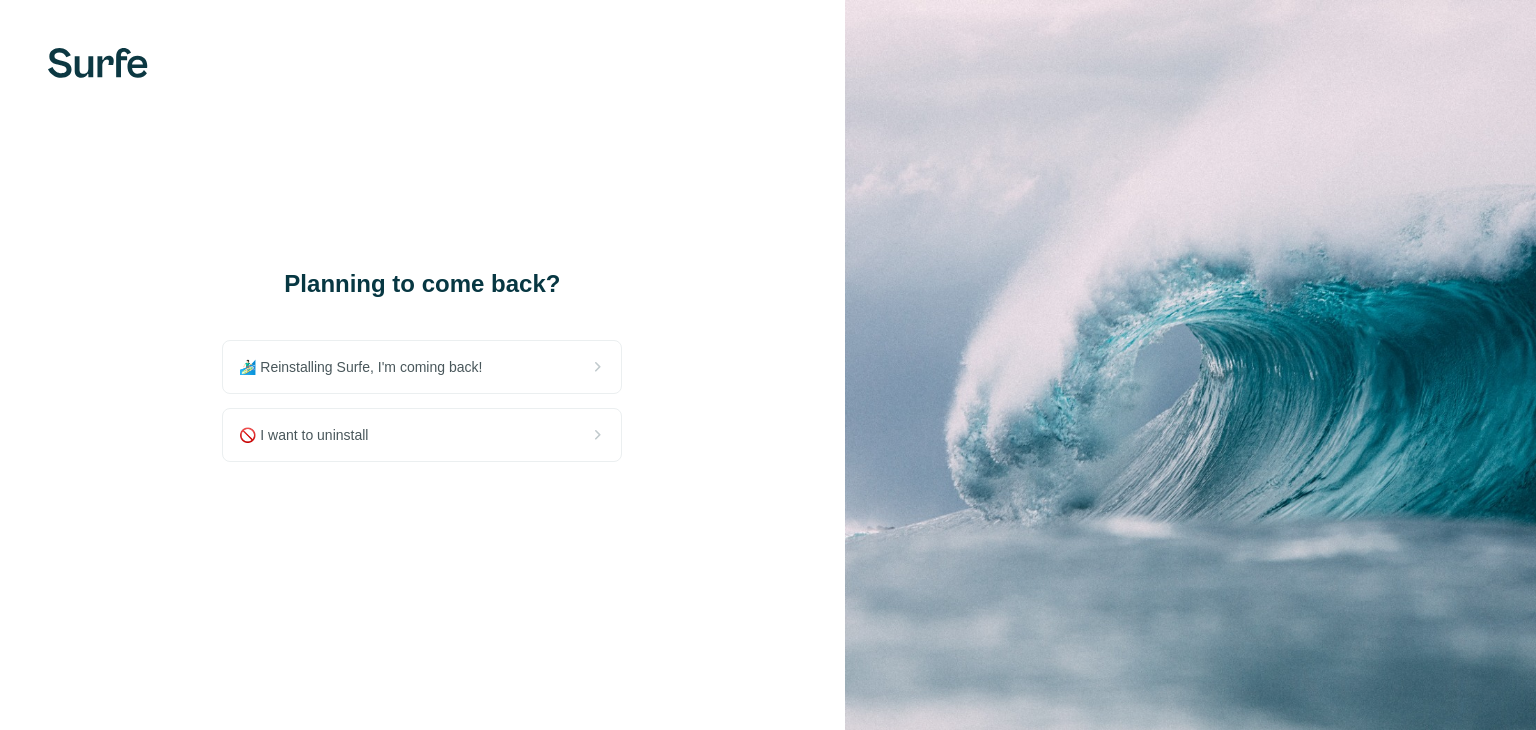 scroll, scrollTop: 0, scrollLeft: 0, axis: both 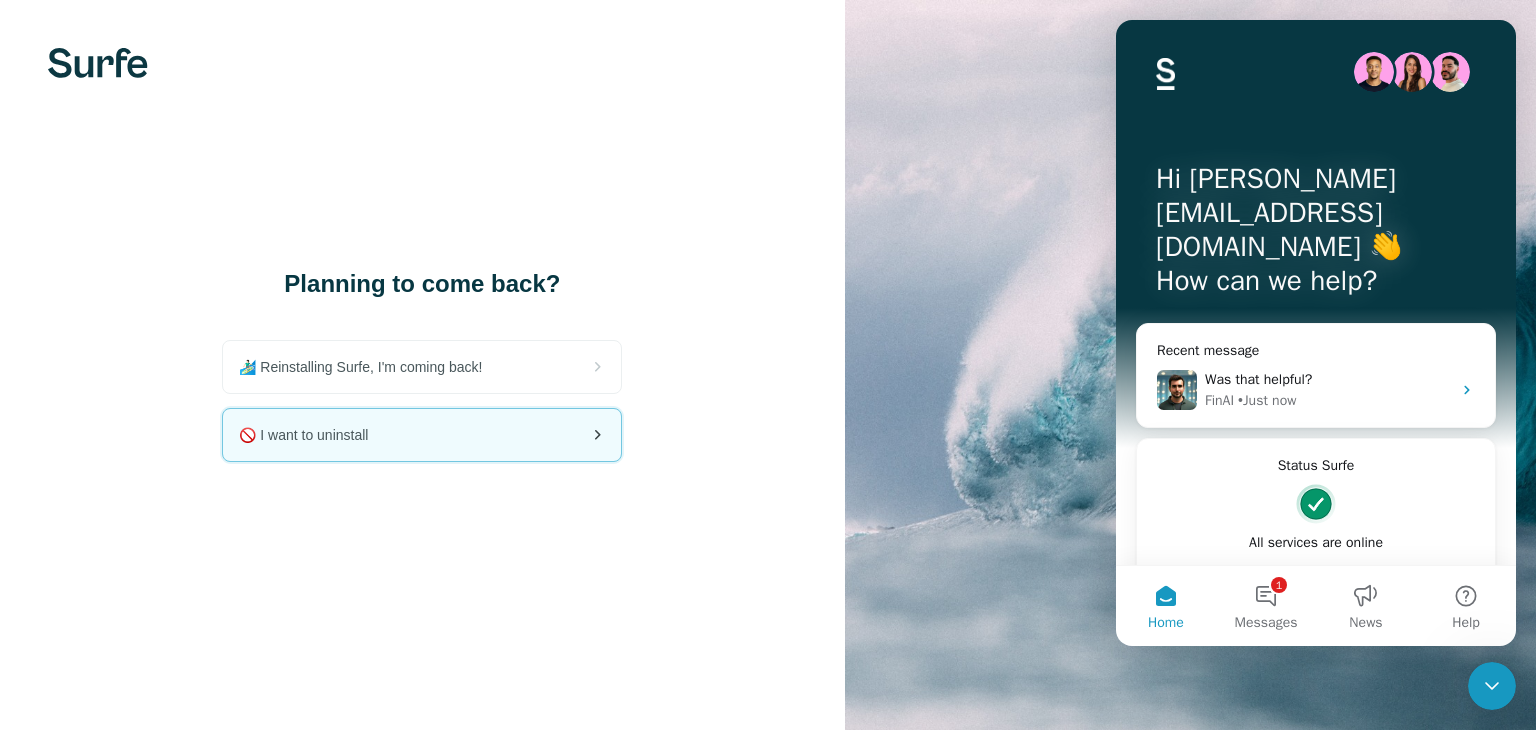 click on "🚫  I want to uninstall" at bounding box center [422, 435] 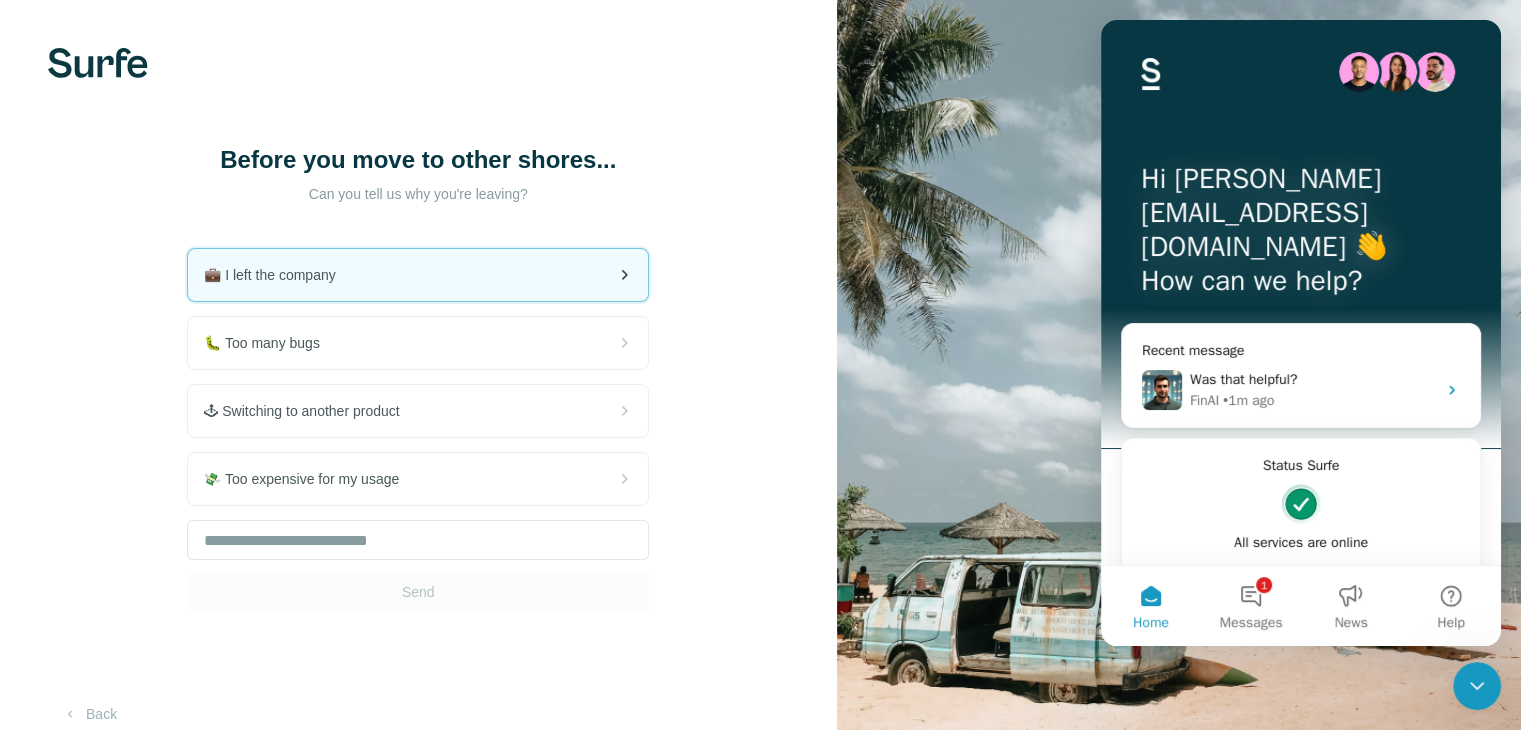 click on "💼  I left the company" at bounding box center [418, 275] 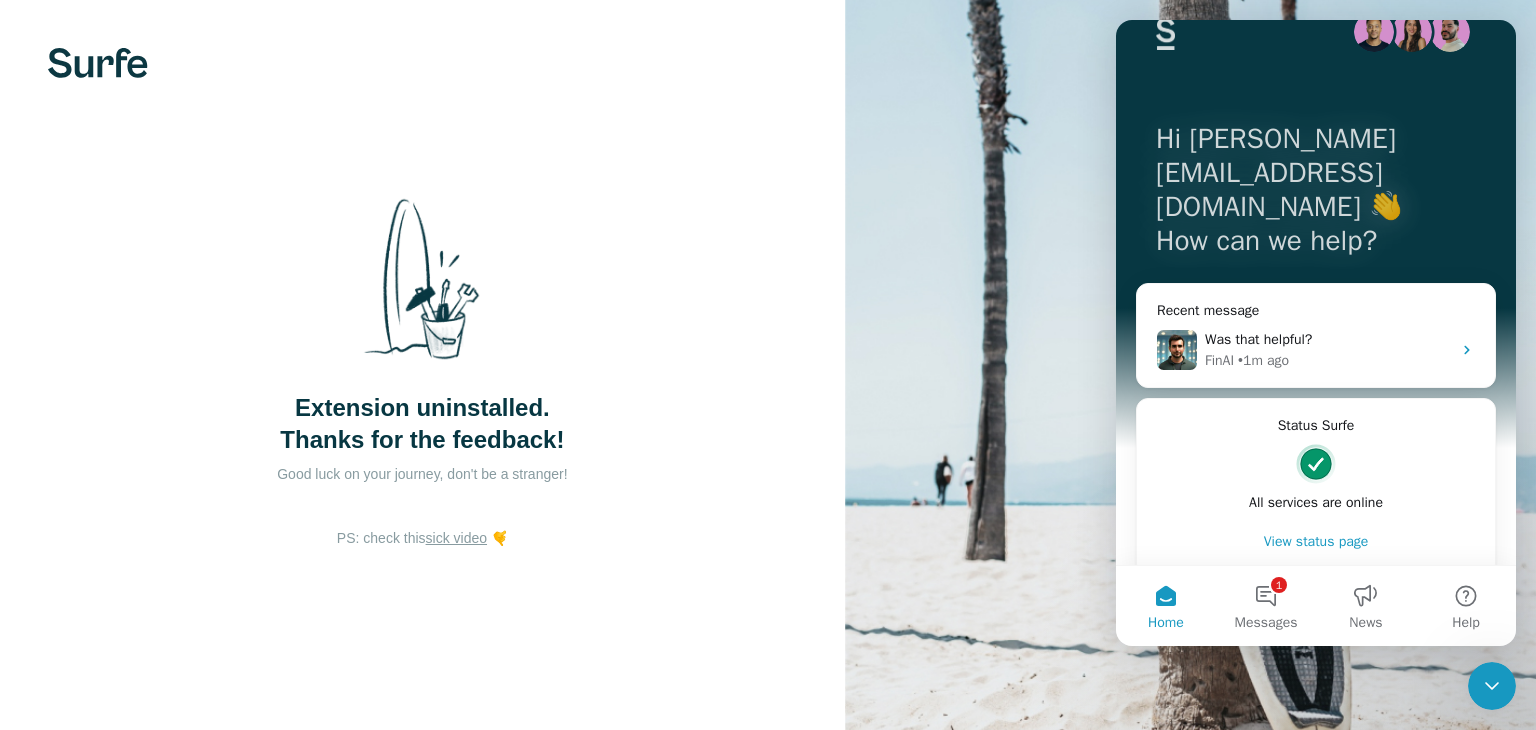 scroll, scrollTop: 60, scrollLeft: 0, axis: vertical 